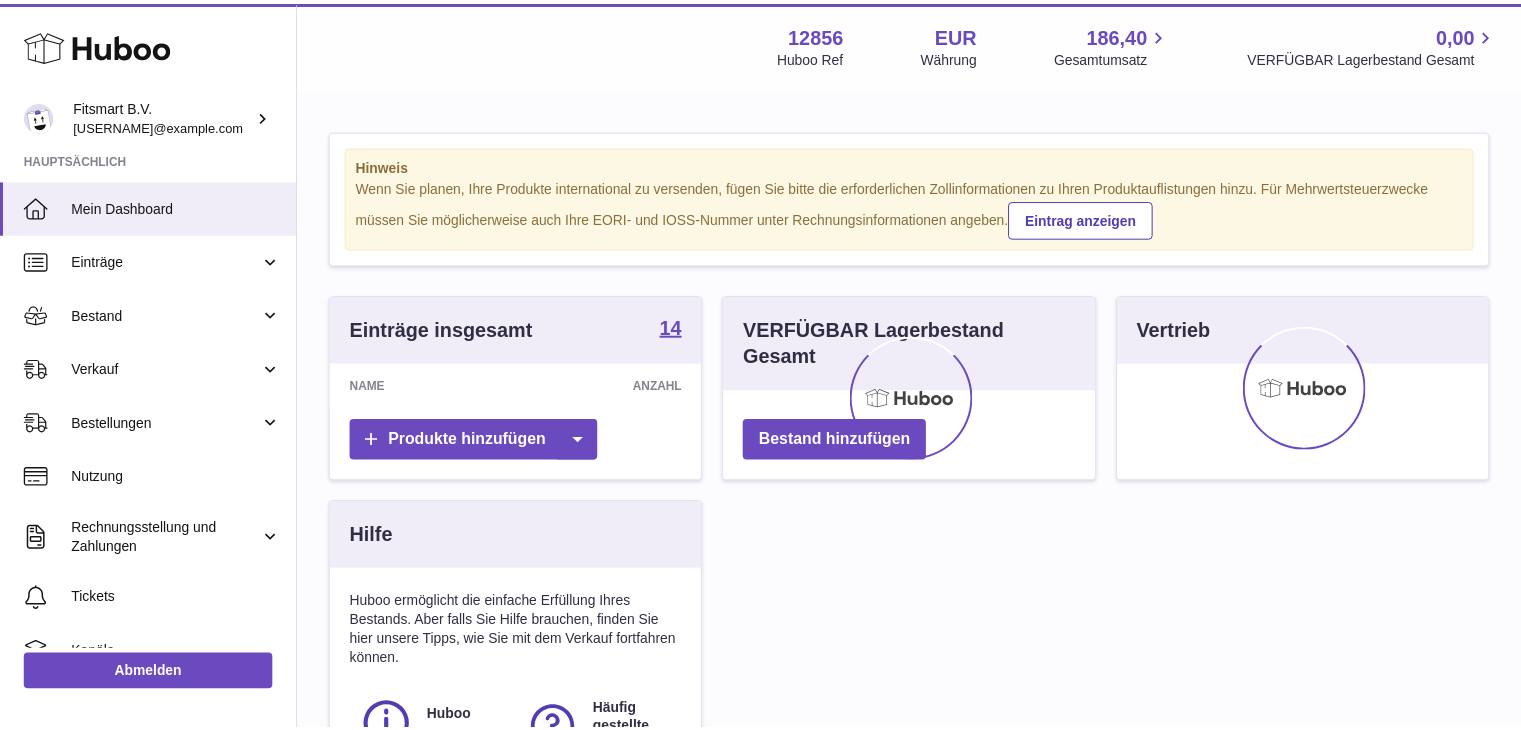 scroll, scrollTop: 0, scrollLeft: 0, axis: both 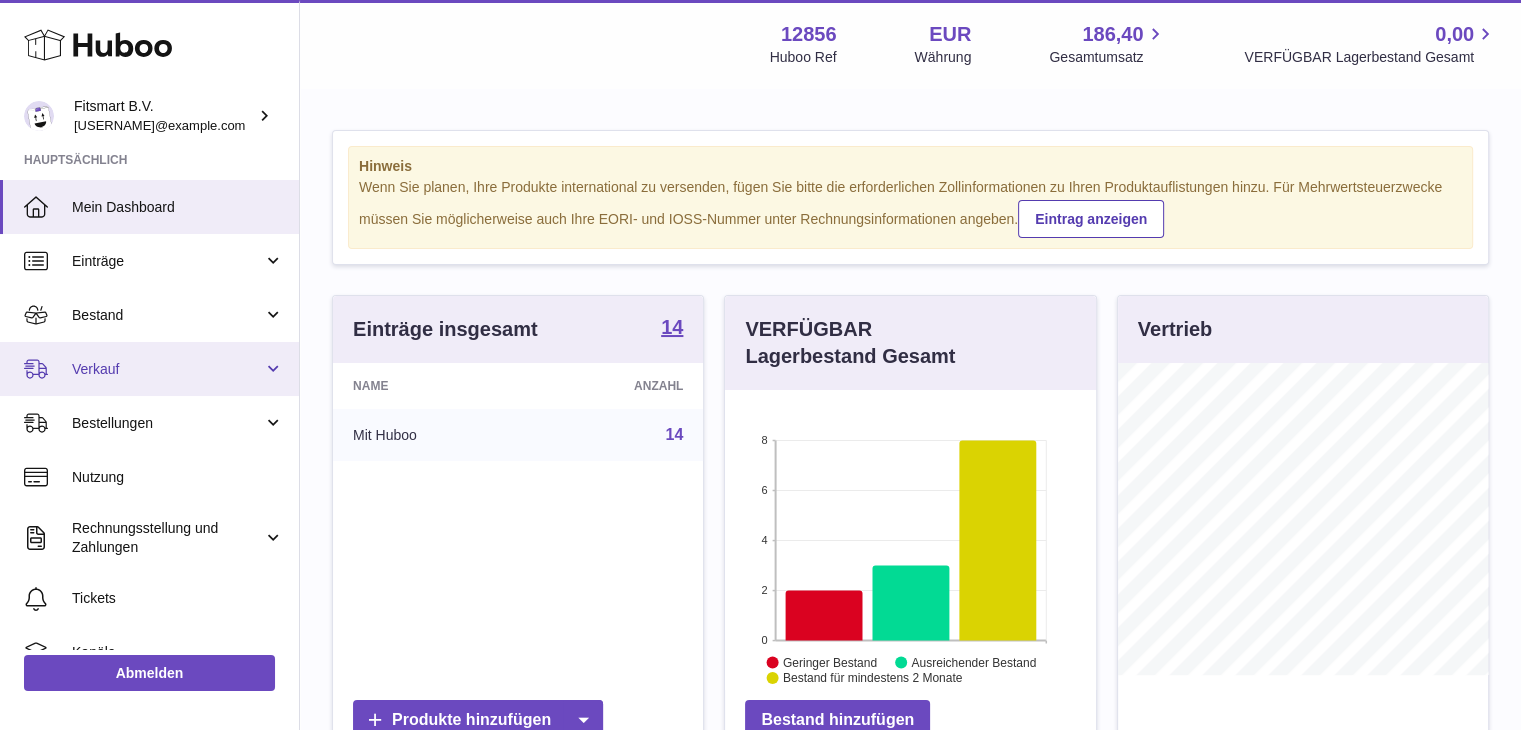 click on "Verkauf" at bounding box center [149, 369] 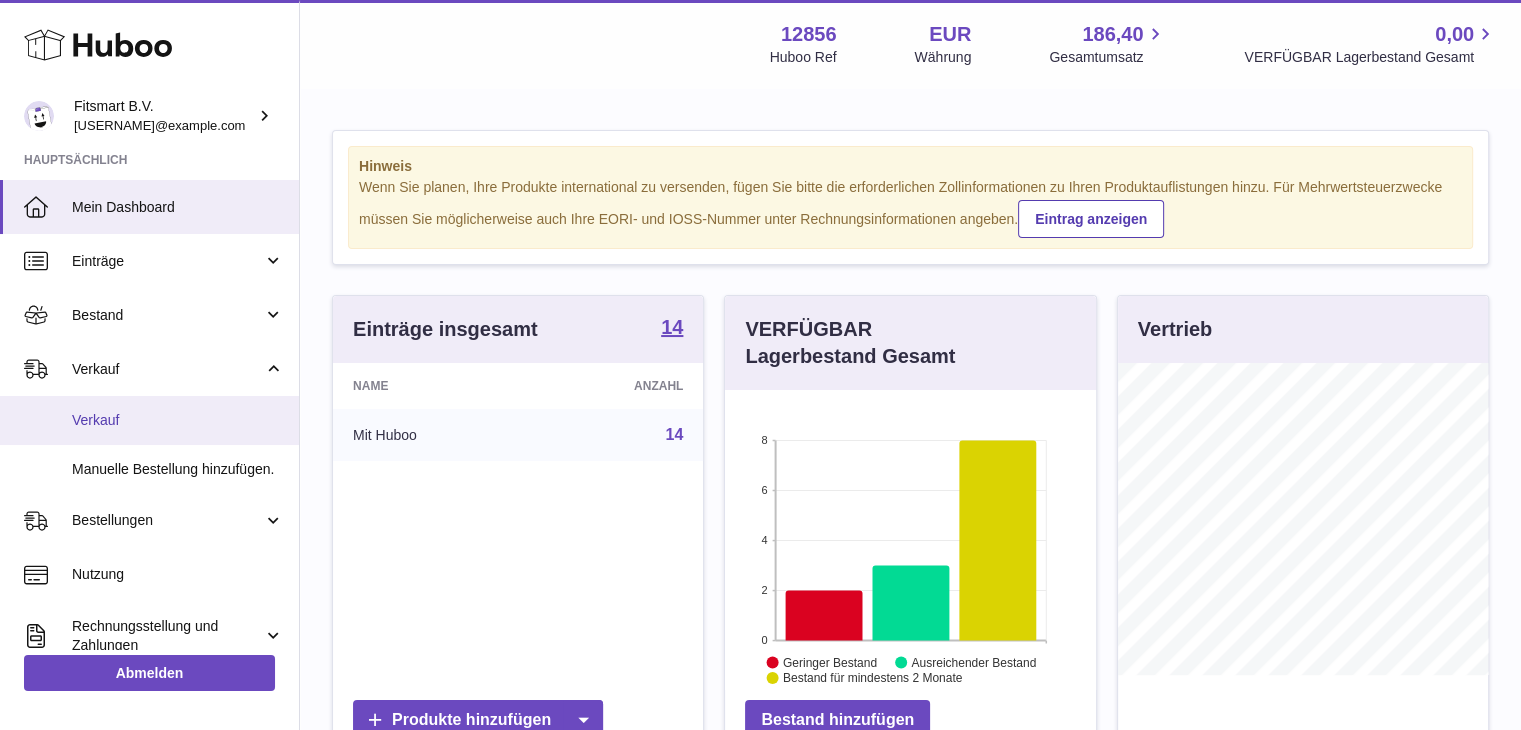 click on "Verkauf" at bounding box center (178, 420) 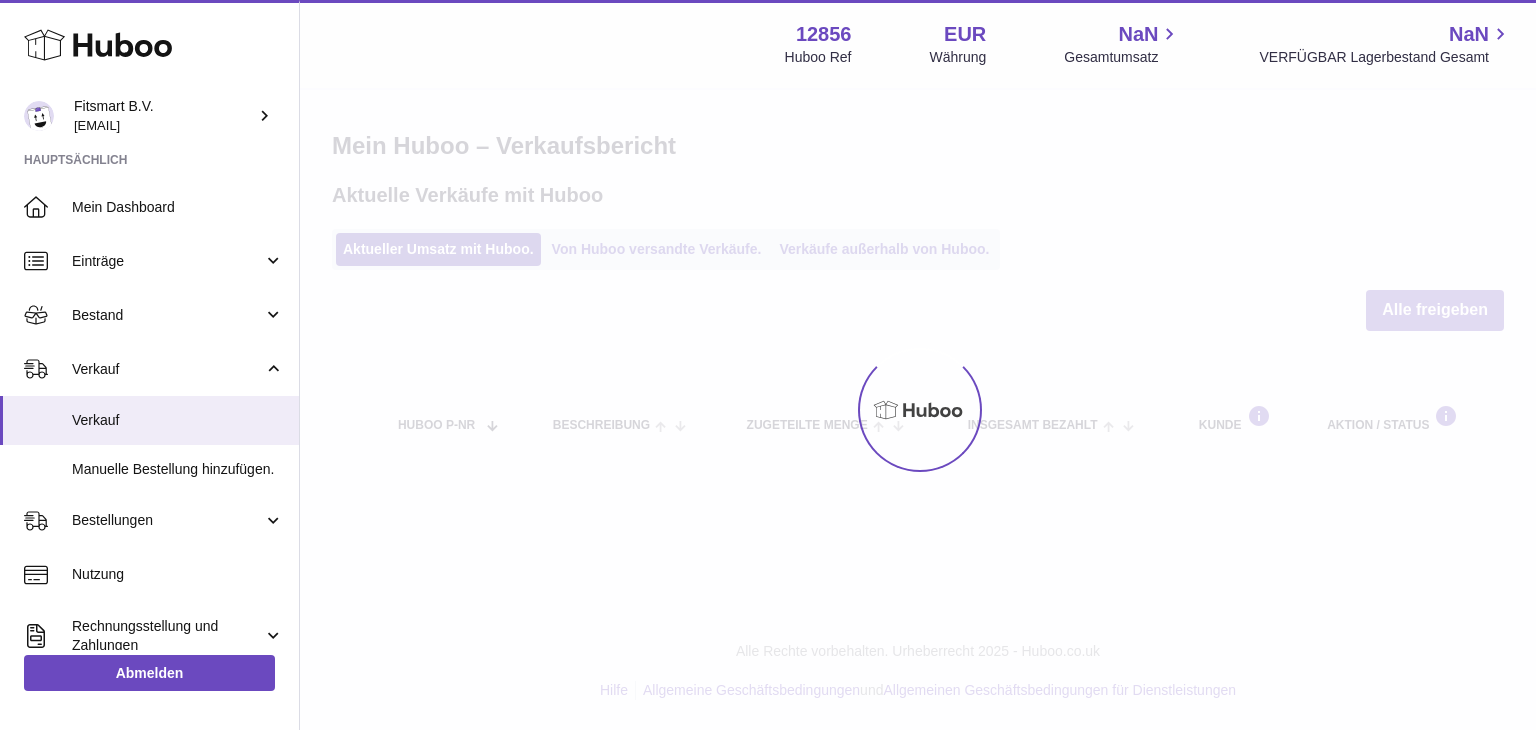 scroll, scrollTop: 0, scrollLeft: 0, axis: both 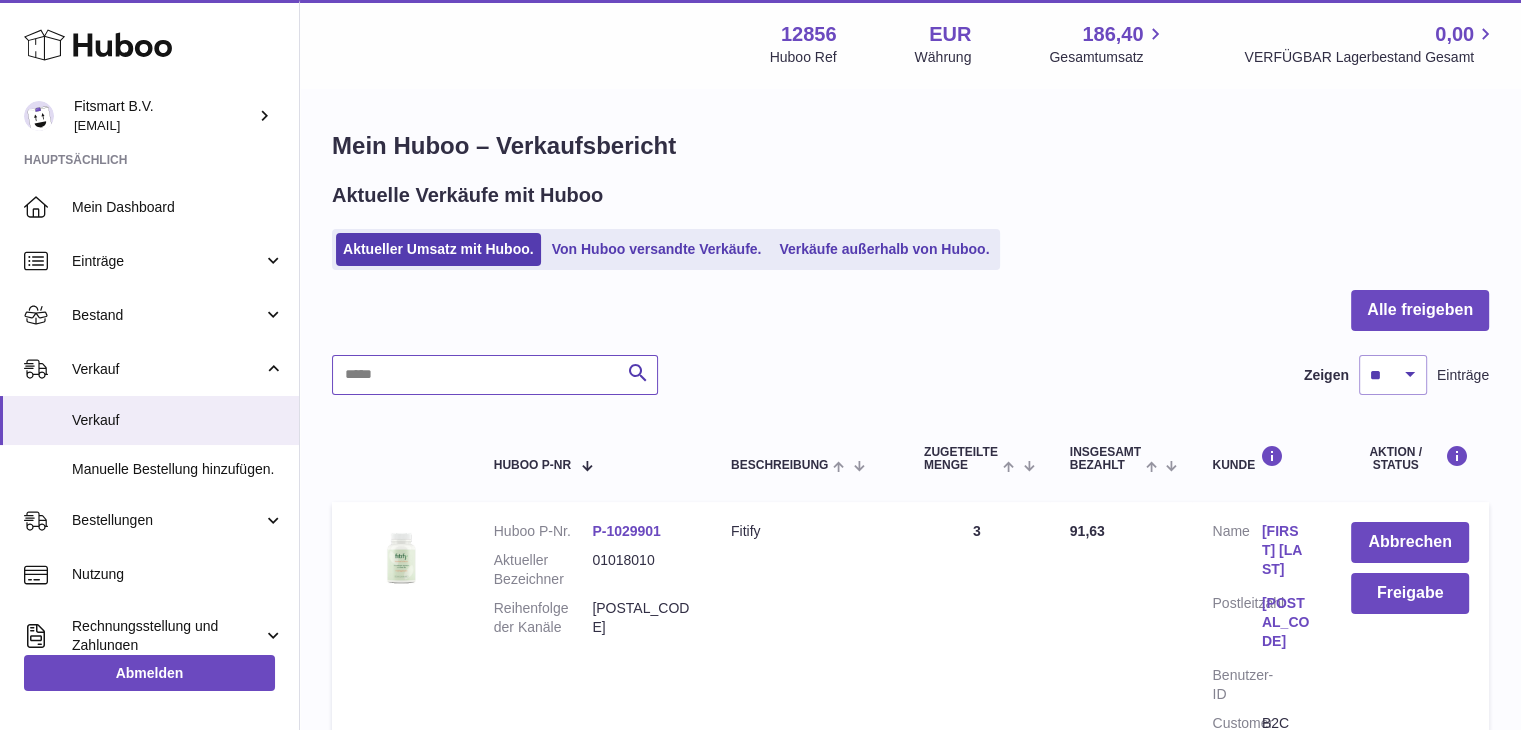 click at bounding box center [495, 375] 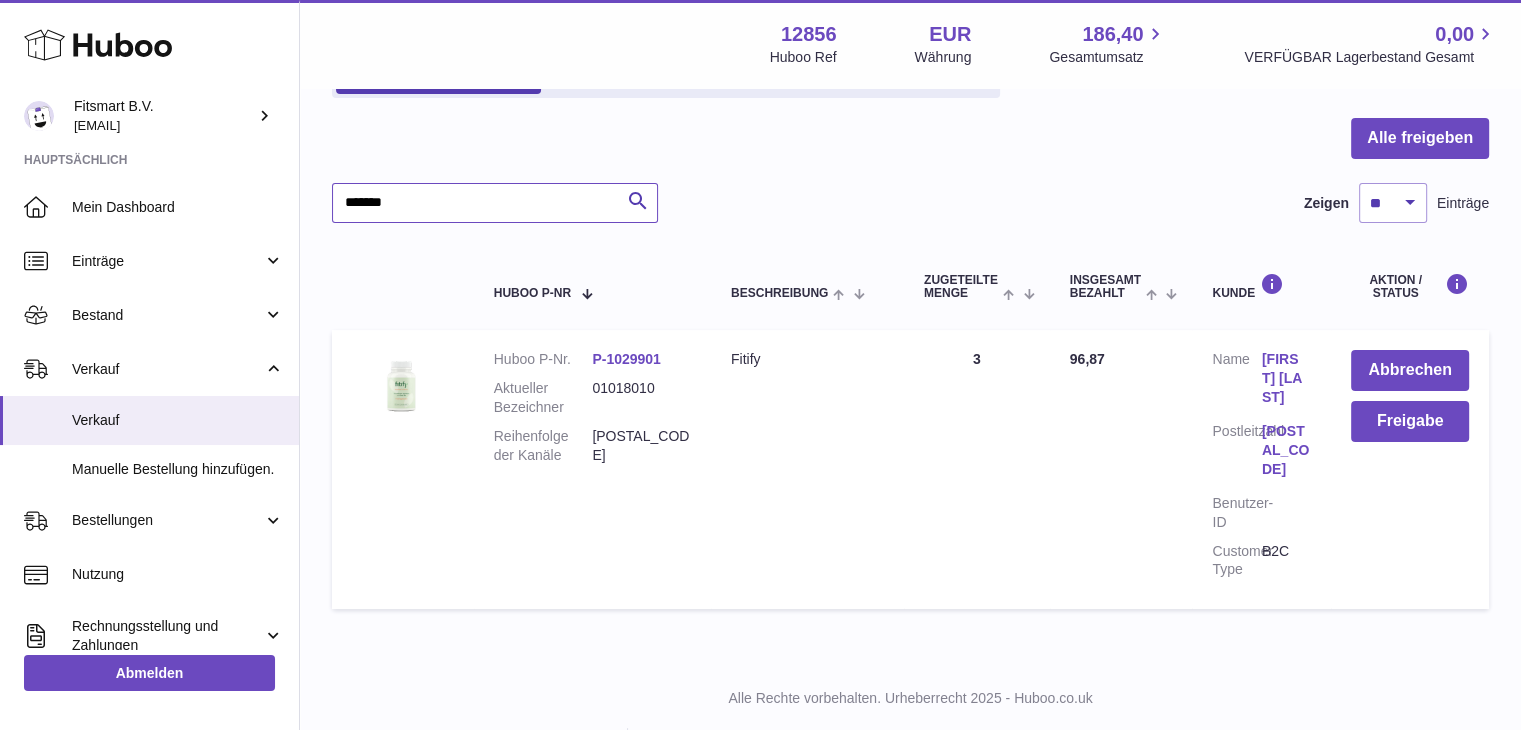 scroll, scrollTop: 199, scrollLeft: 0, axis: vertical 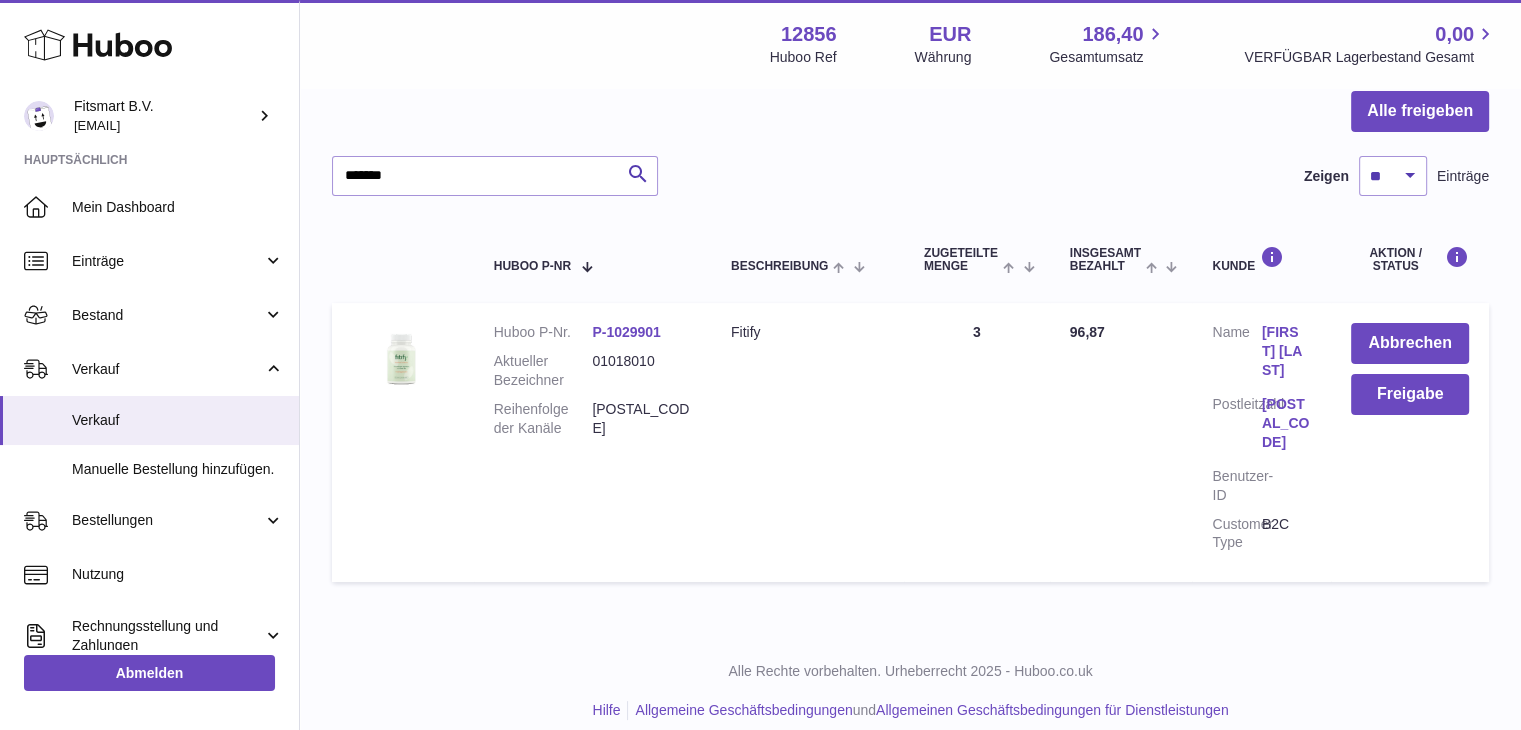 drag, startPoint x: 1256, startPoint y: 325, endPoint x: 1293, endPoint y: 377, distance: 63.82006 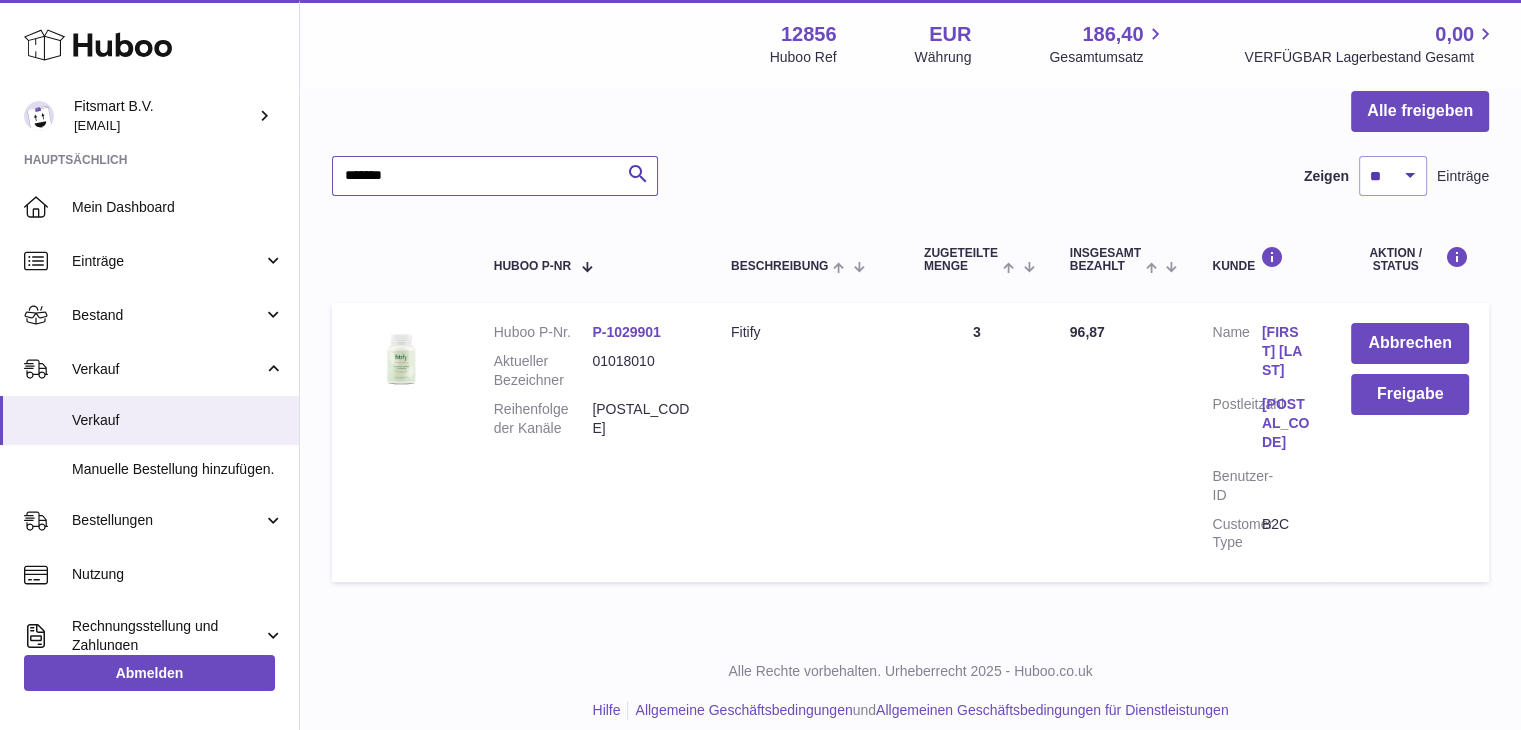 click on "*******" at bounding box center (495, 176) 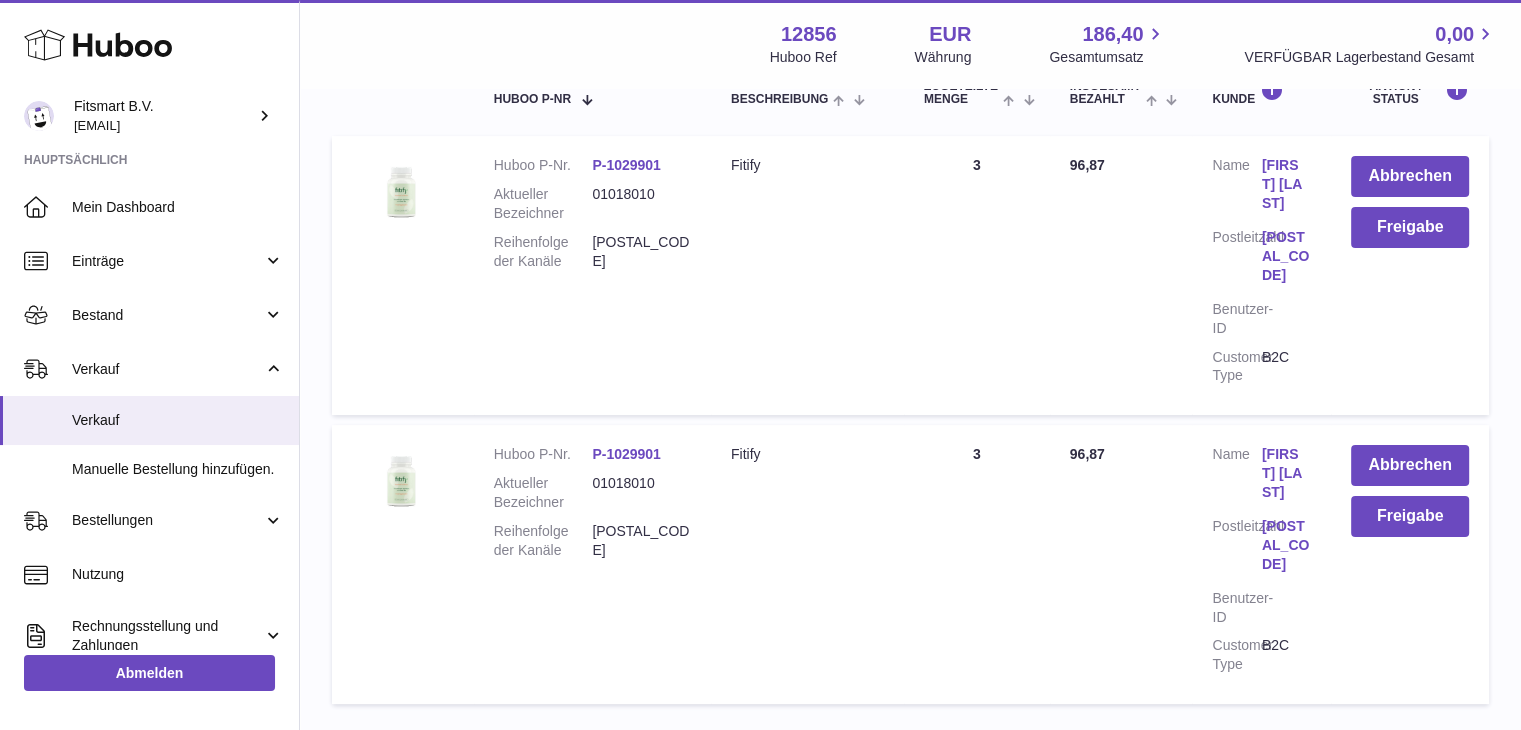 scroll, scrollTop: 367, scrollLeft: 0, axis: vertical 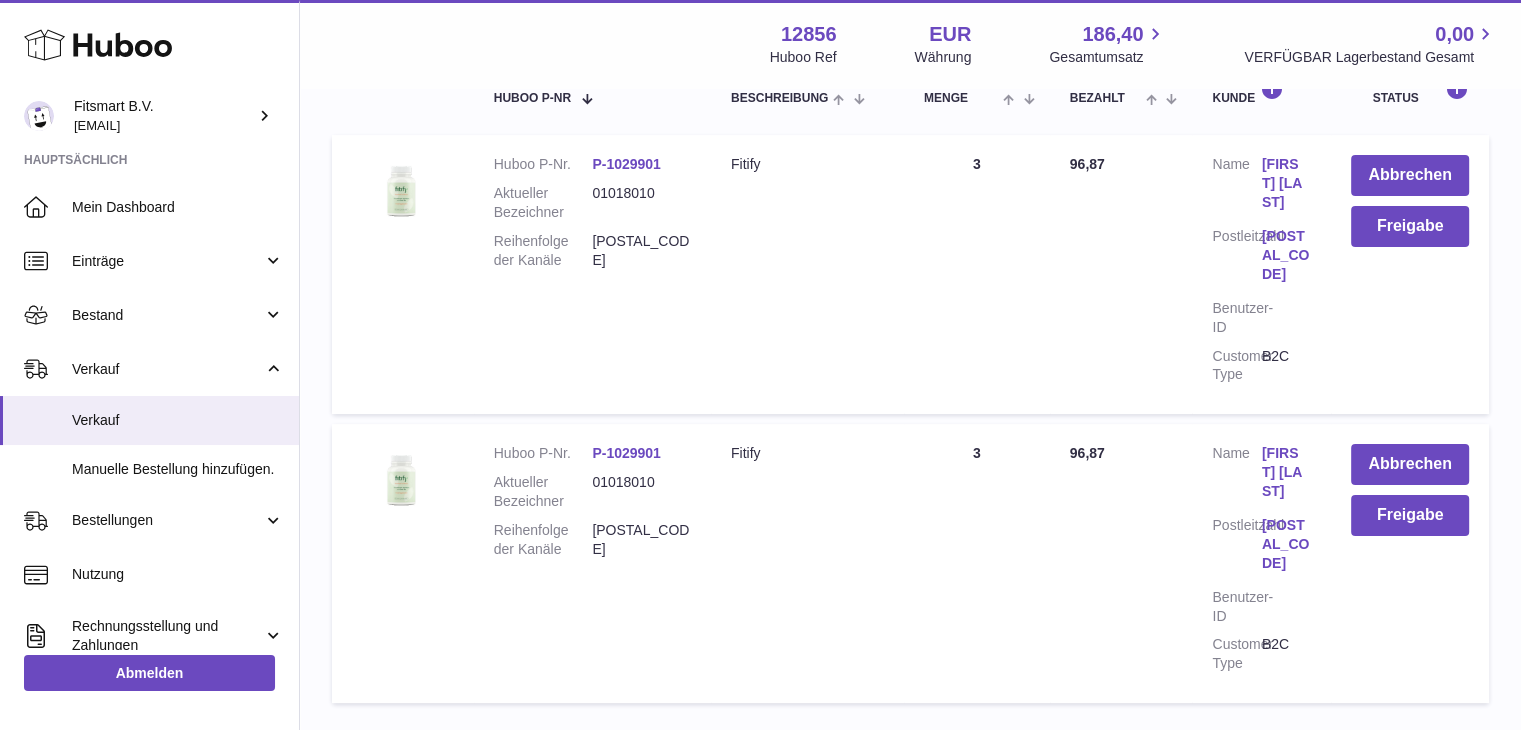 type on "**********" 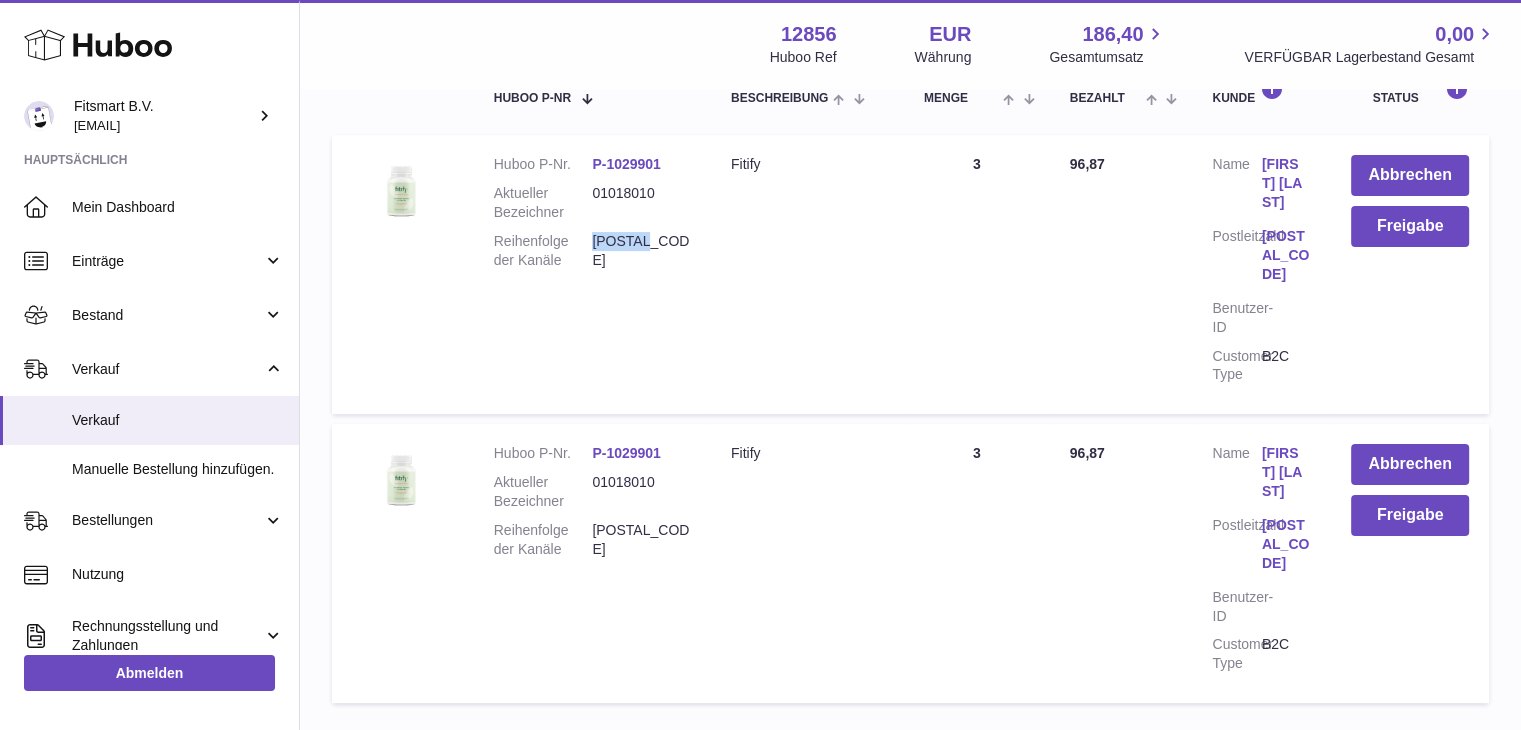 click on "5018059" at bounding box center (641, 251) 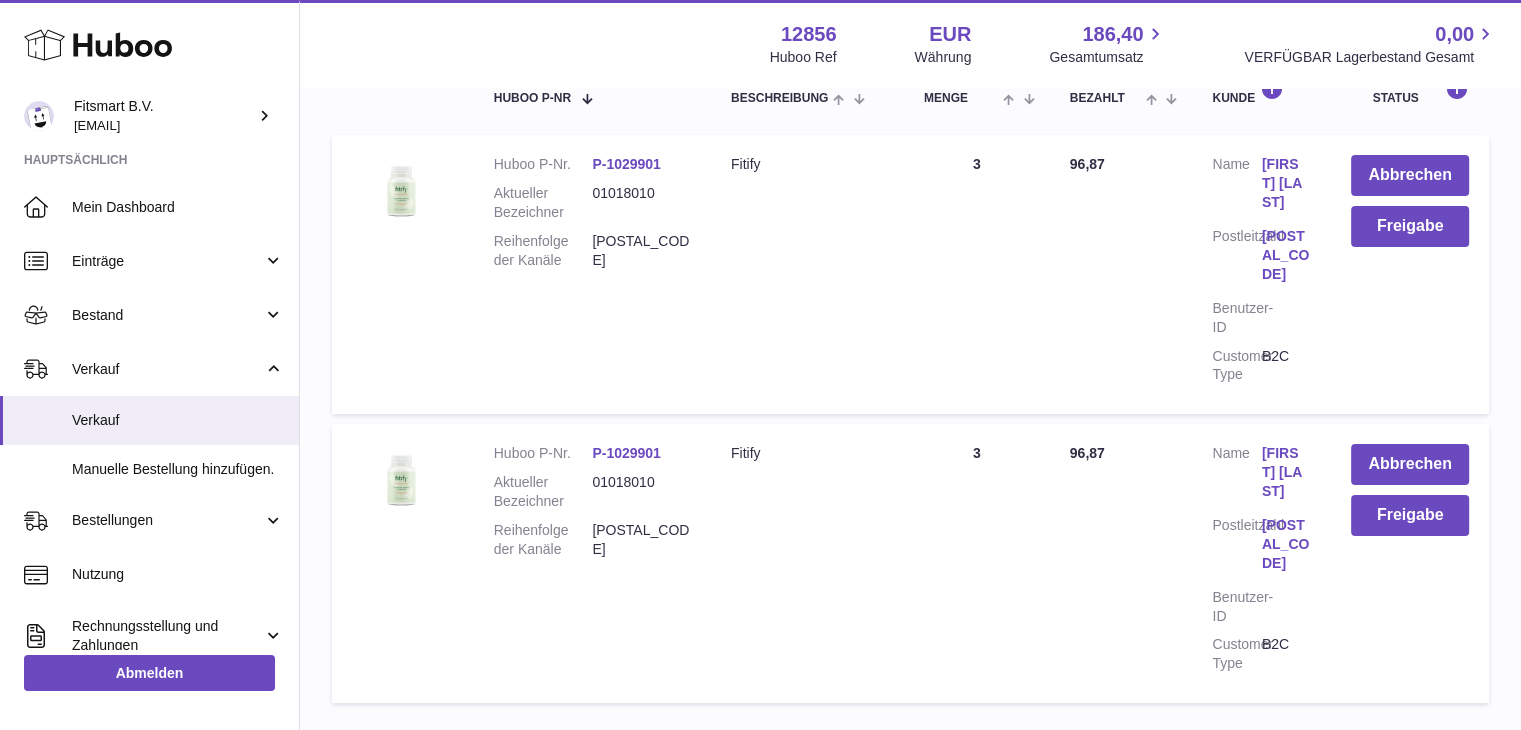 click on "5018058" at bounding box center [641, 540] 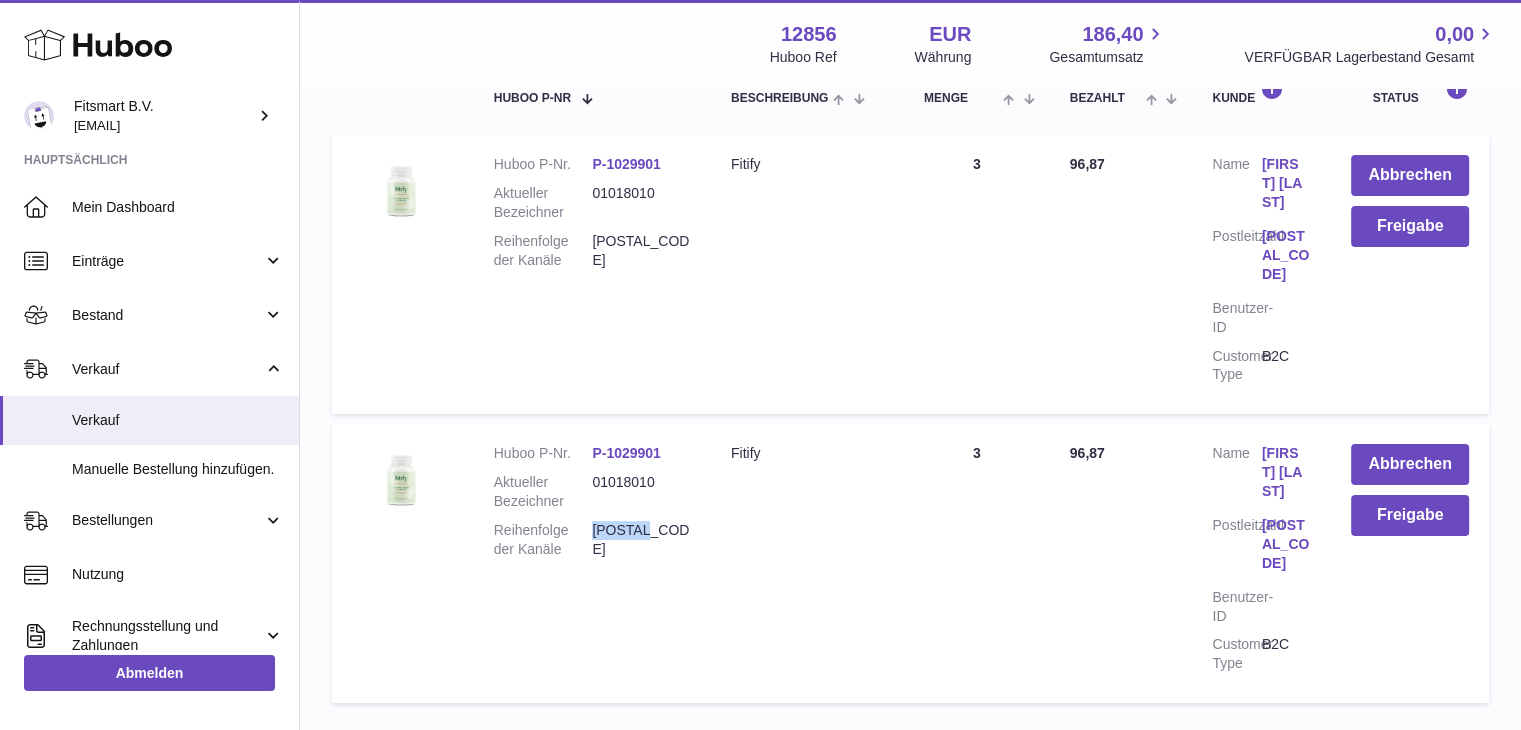 click on "5018058" at bounding box center [641, 540] 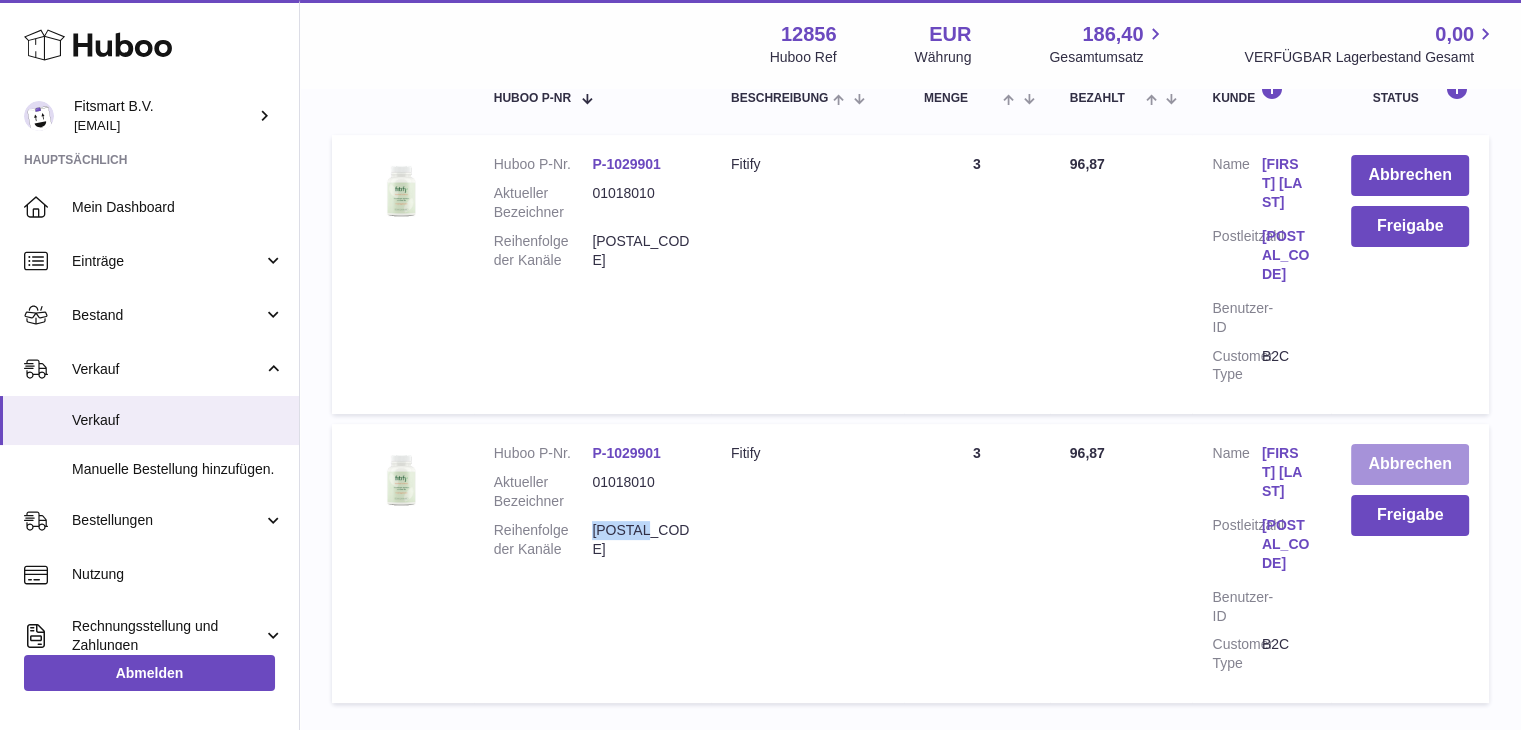 click on "Abbrechen" at bounding box center (1410, 464) 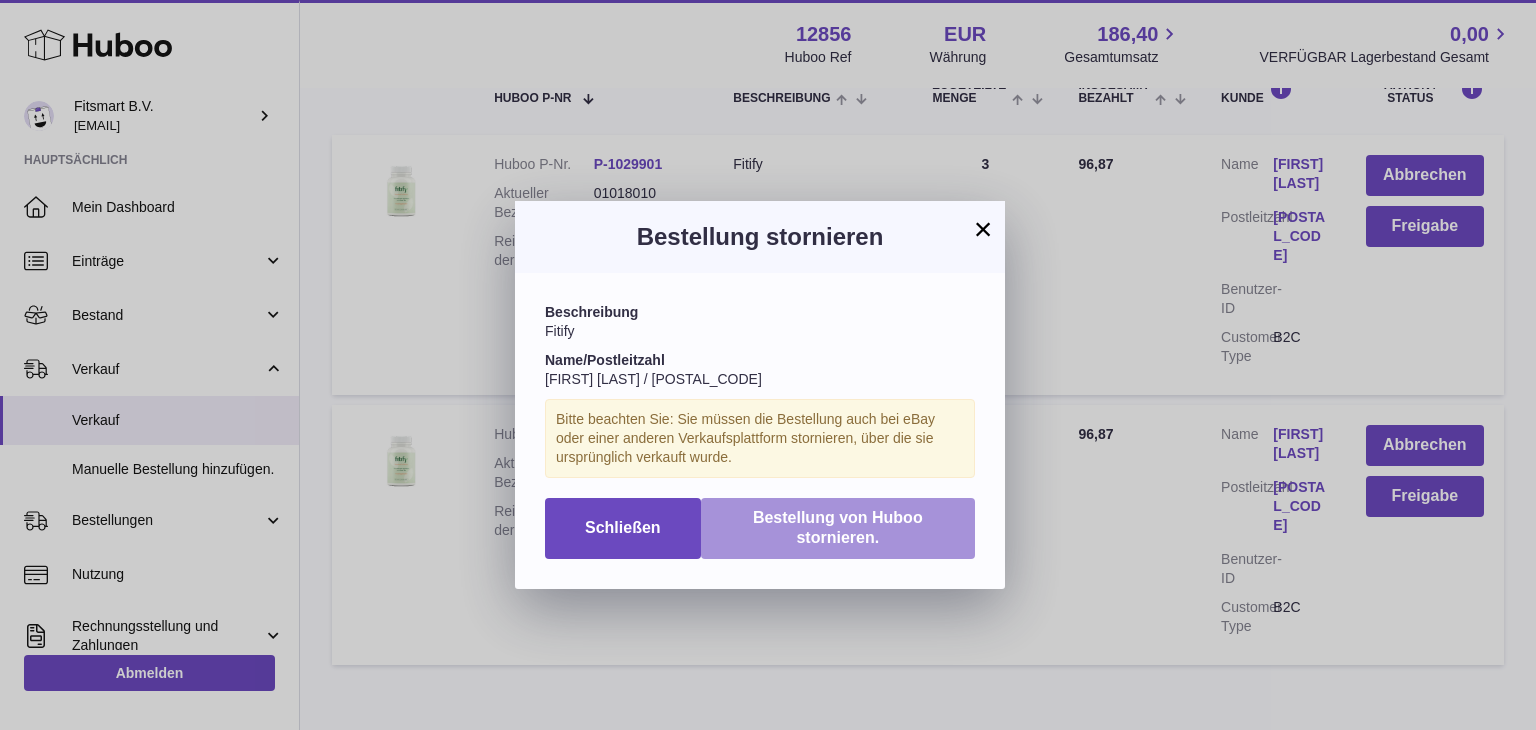 click on "Bestellung von Huboo stornieren." at bounding box center (838, 529) 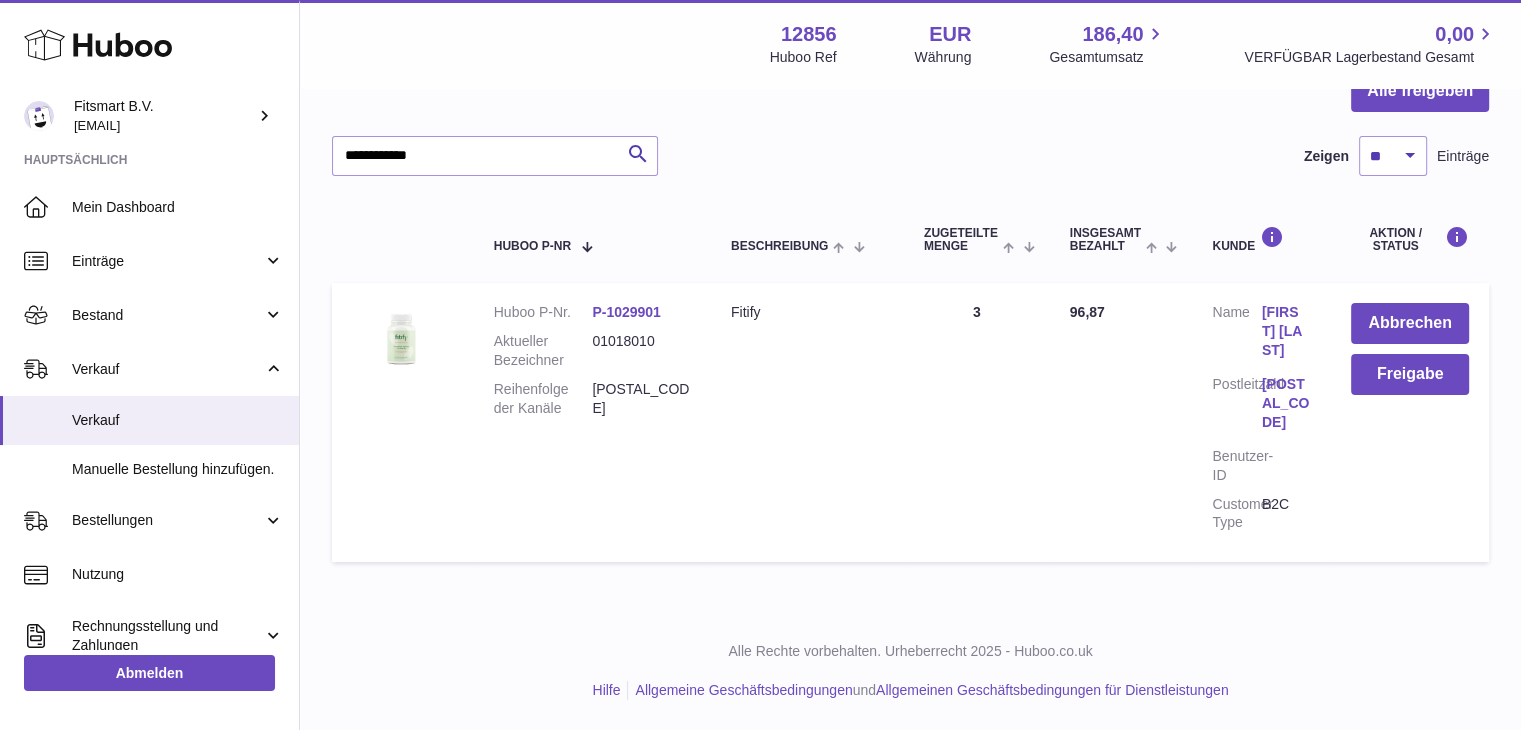 scroll, scrollTop: 199, scrollLeft: 0, axis: vertical 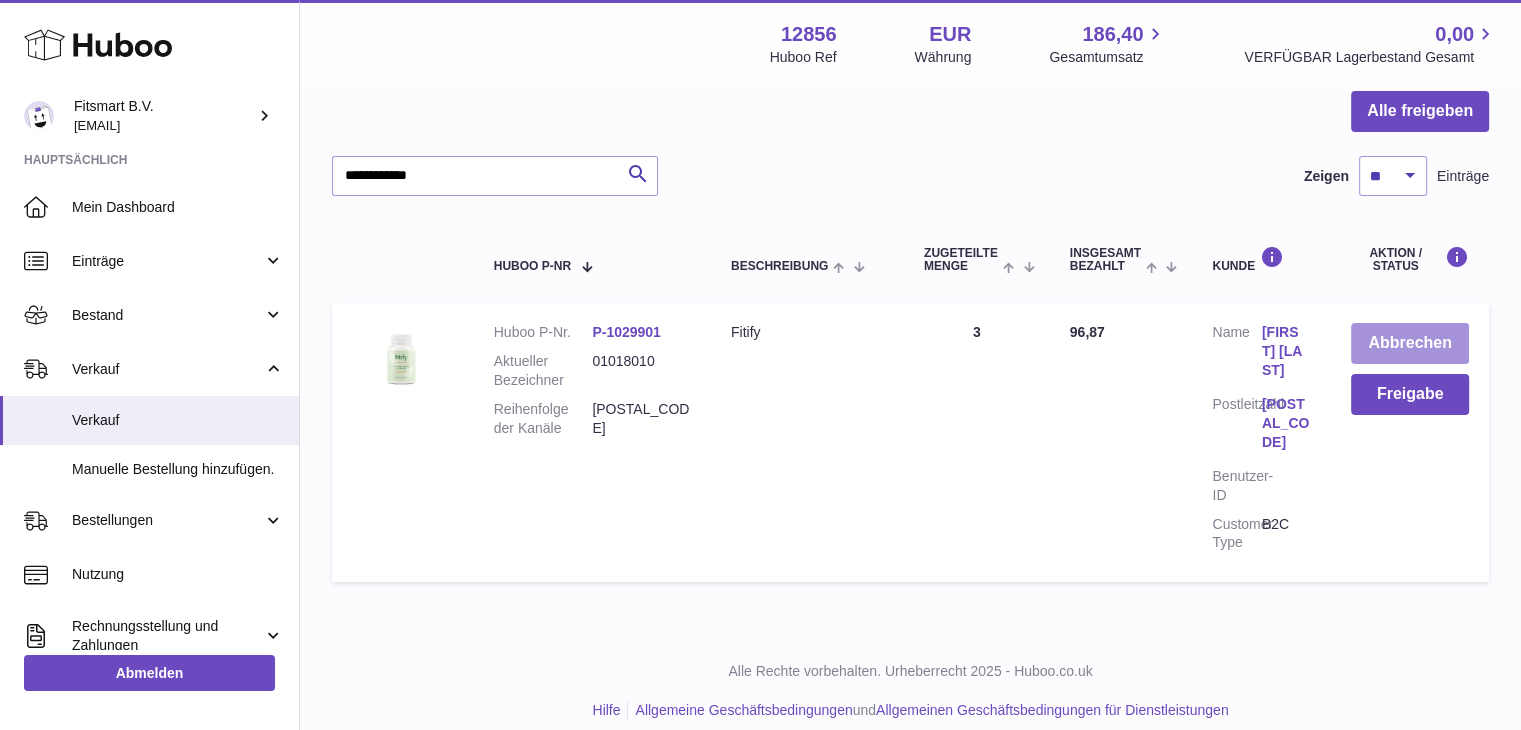 click on "Abbrechen" at bounding box center [1410, 343] 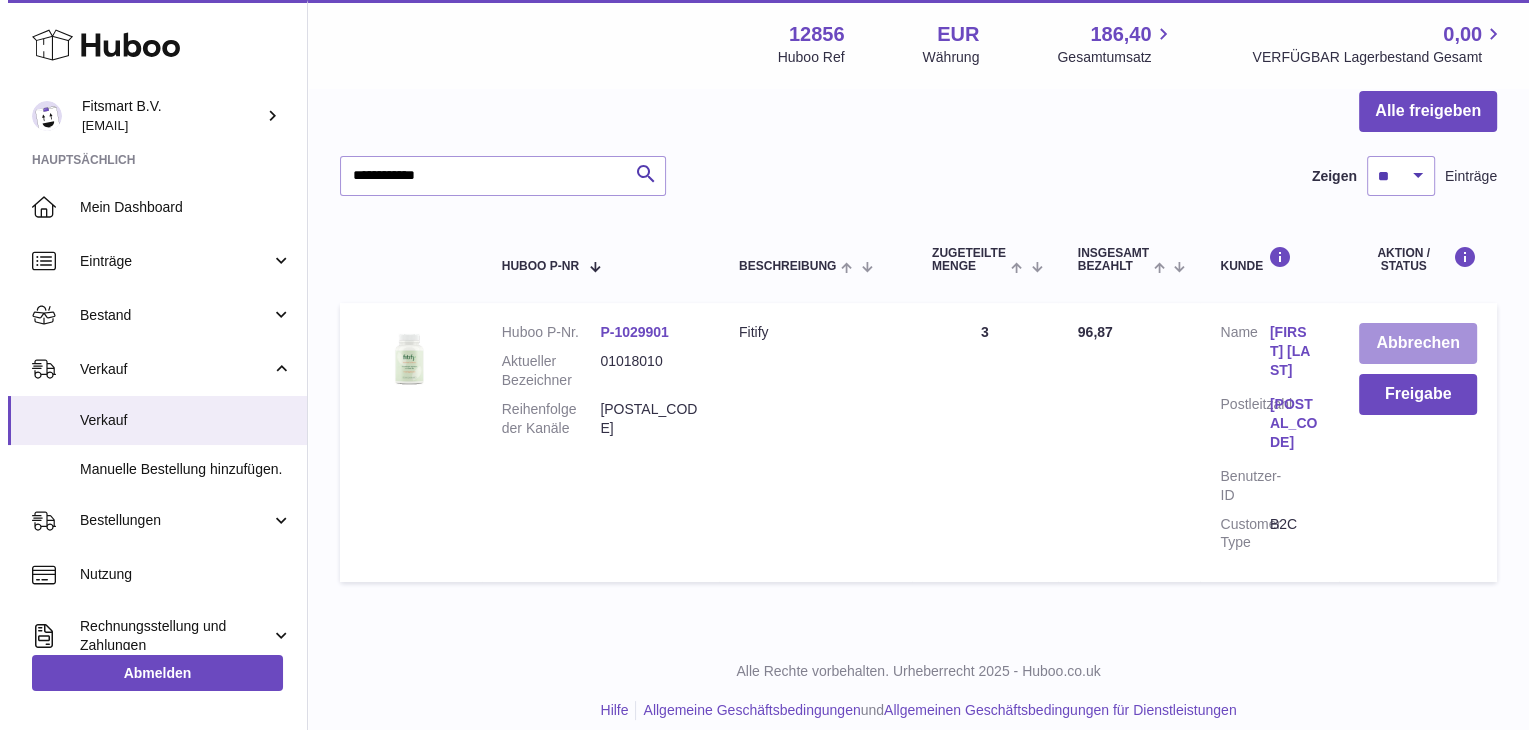 scroll, scrollTop: 180, scrollLeft: 0, axis: vertical 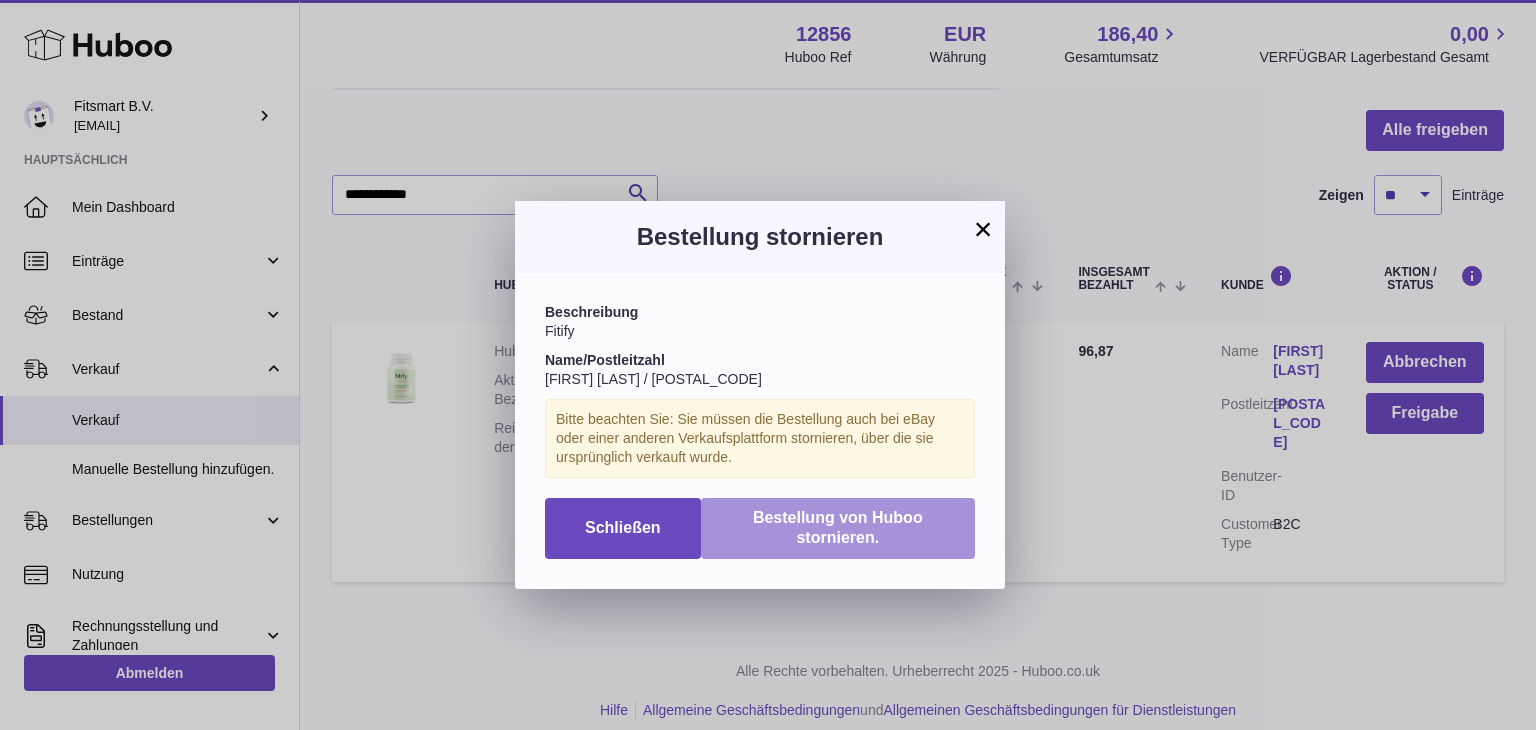 click on "Bestellung von Huboo stornieren." at bounding box center [838, 528] 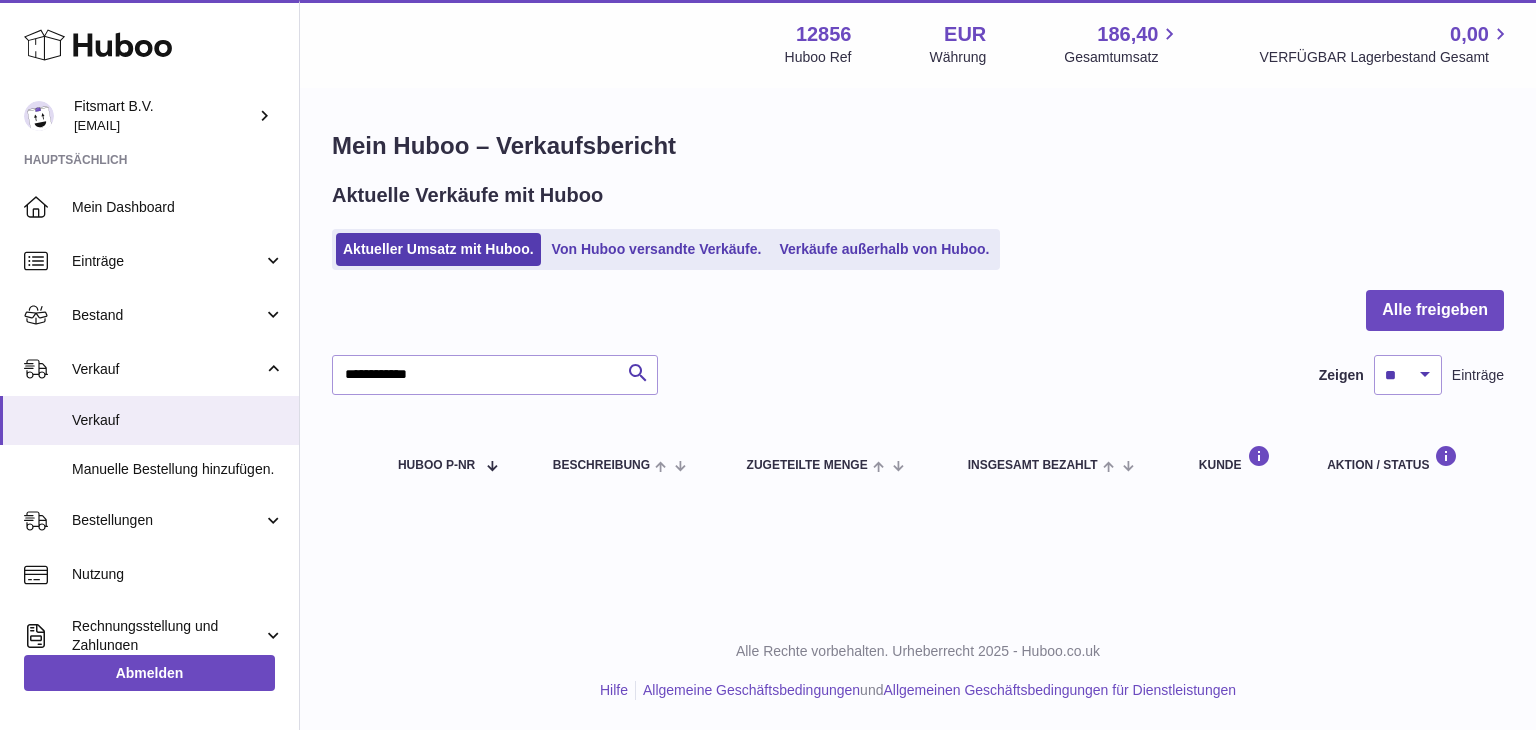 scroll, scrollTop: 0, scrollLeft: 0, axis: both 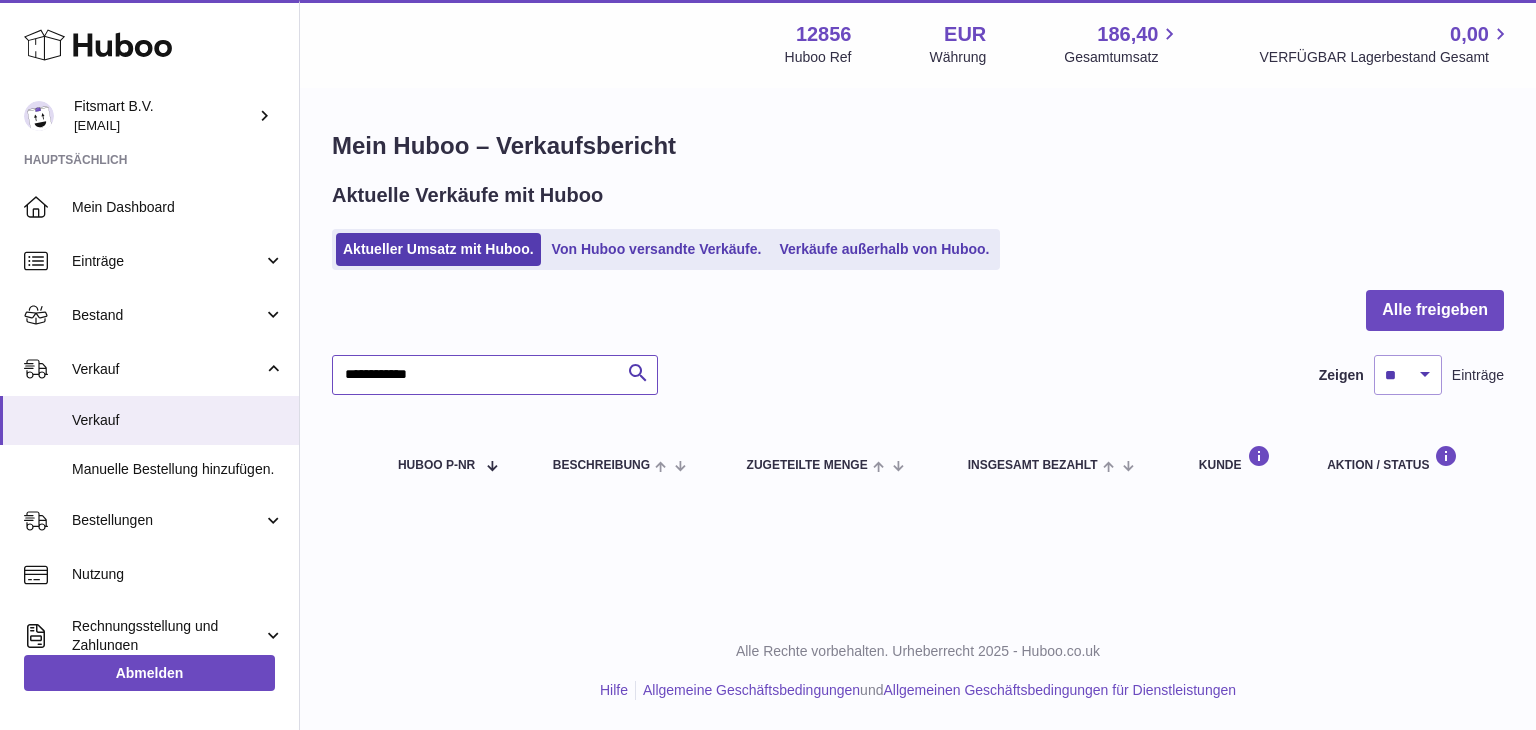 click on "**********" at bounding box center [495, 375] 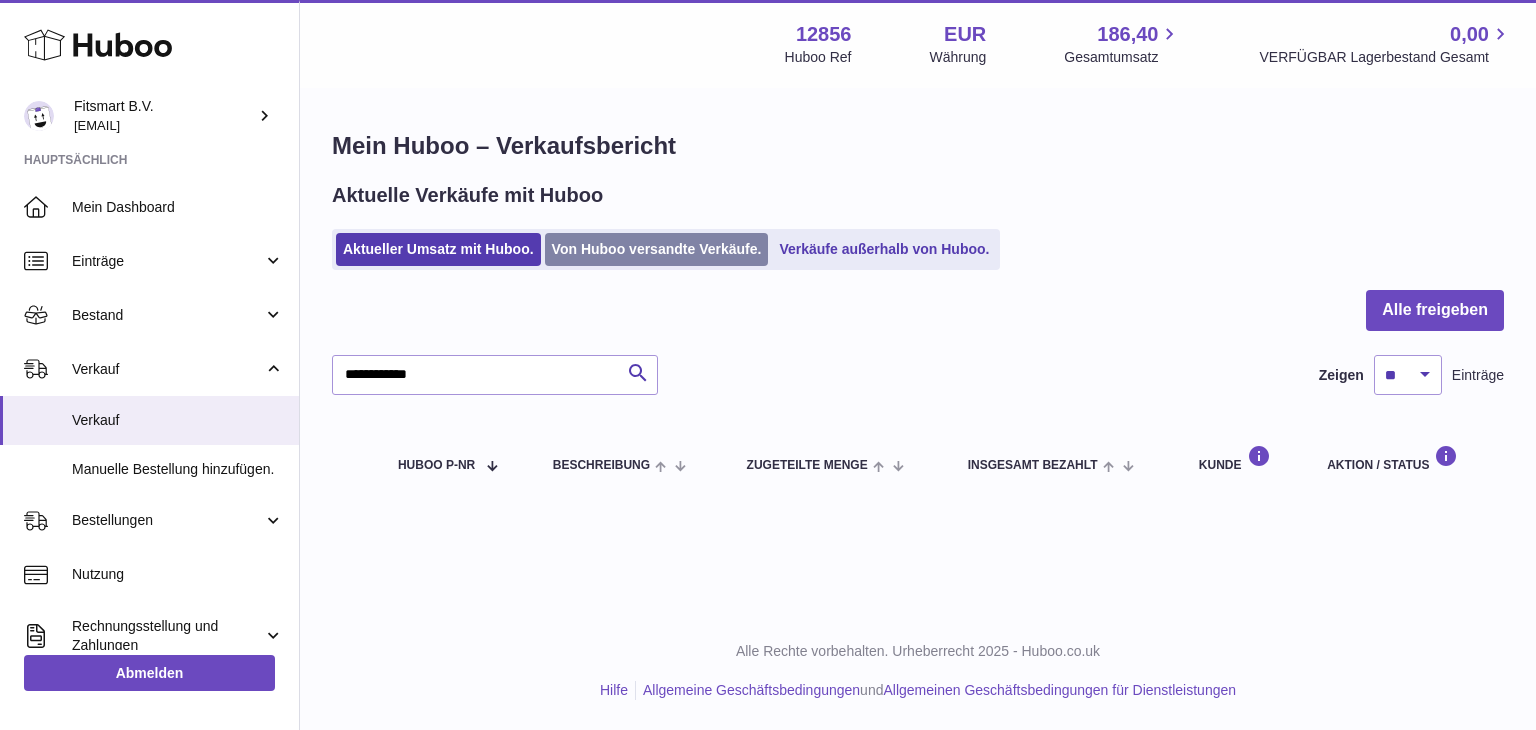 click on "Von Huboo versandte Verkäufe." at bounding box center (657, 249) 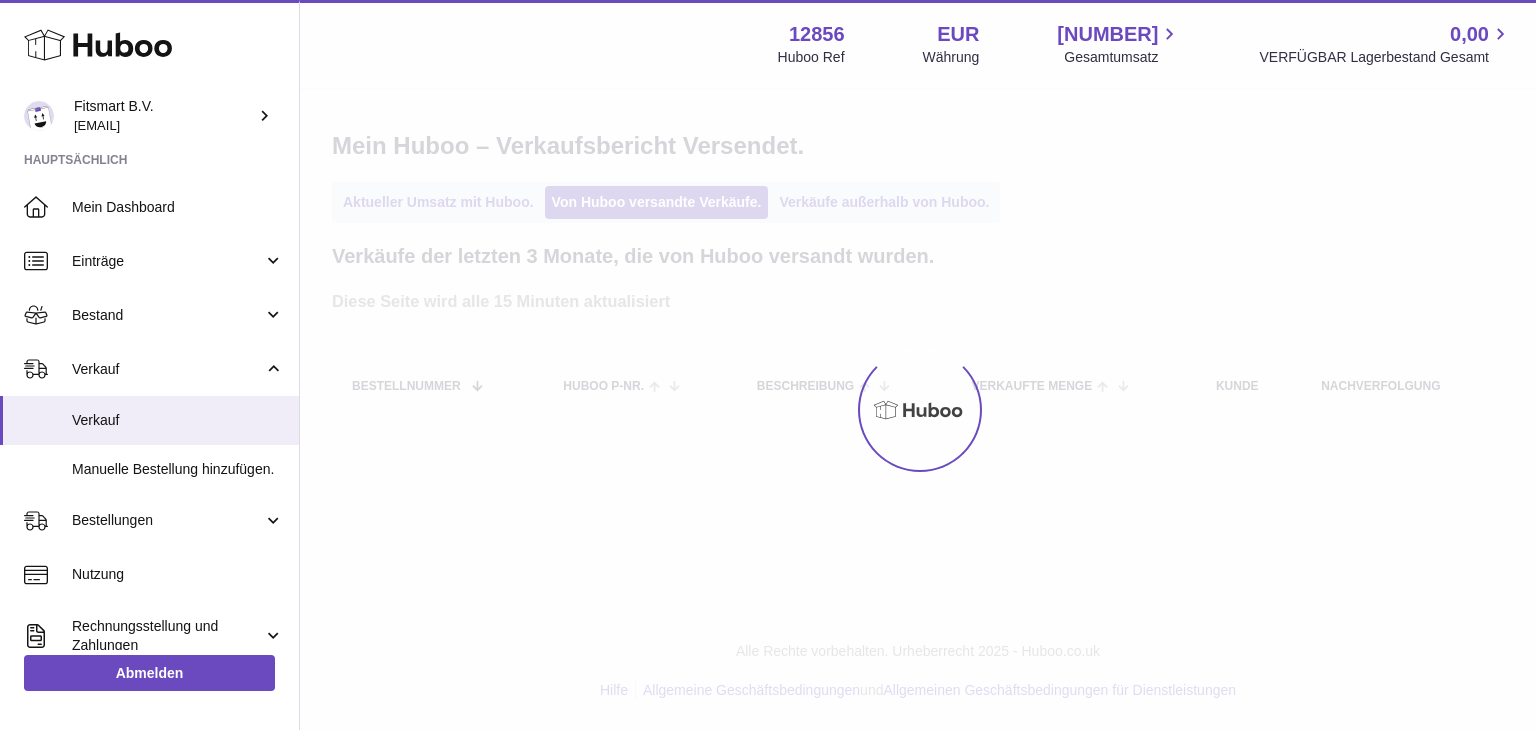 scroll, scrollTop: 0, scrollLeft: 0, axis: both 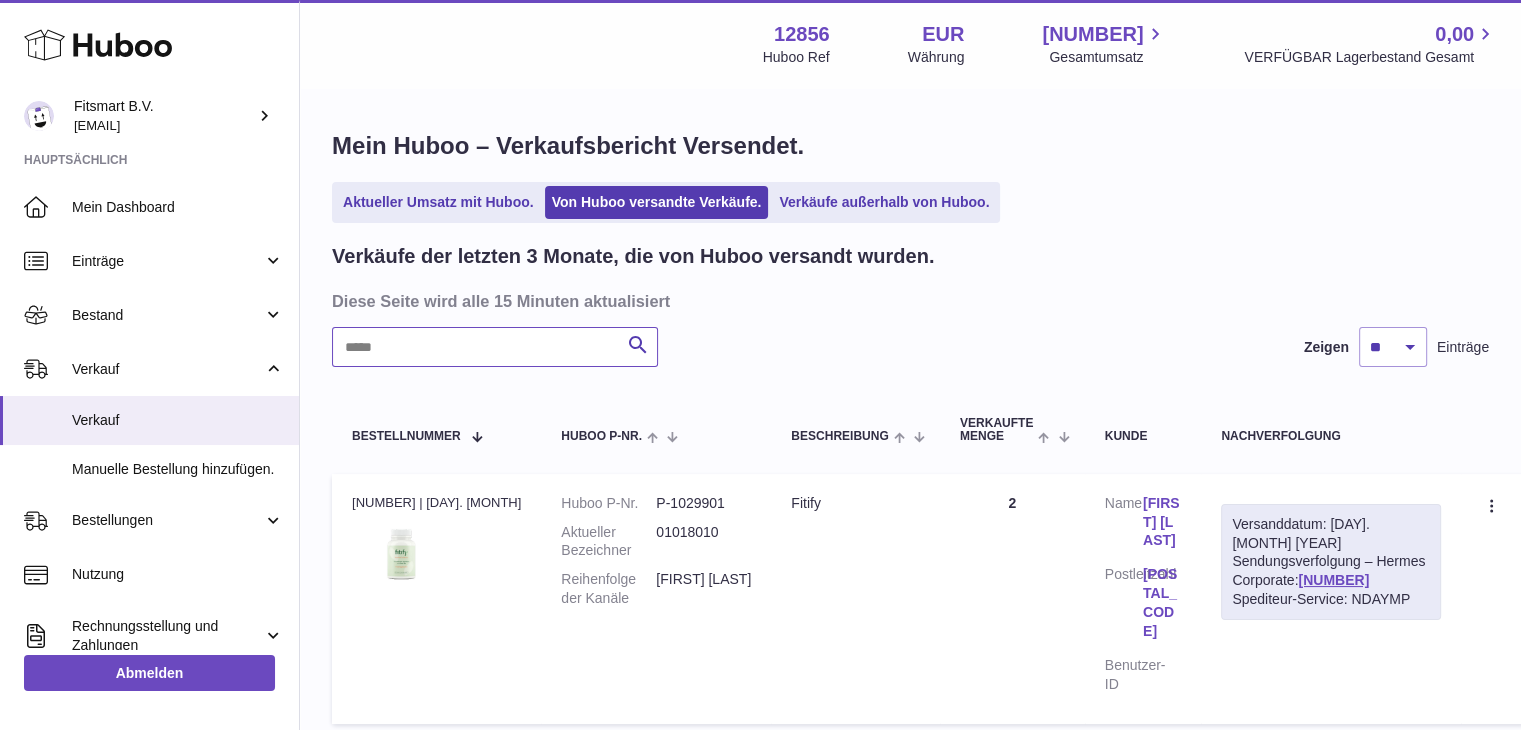 click at bounding box center [495, 347] 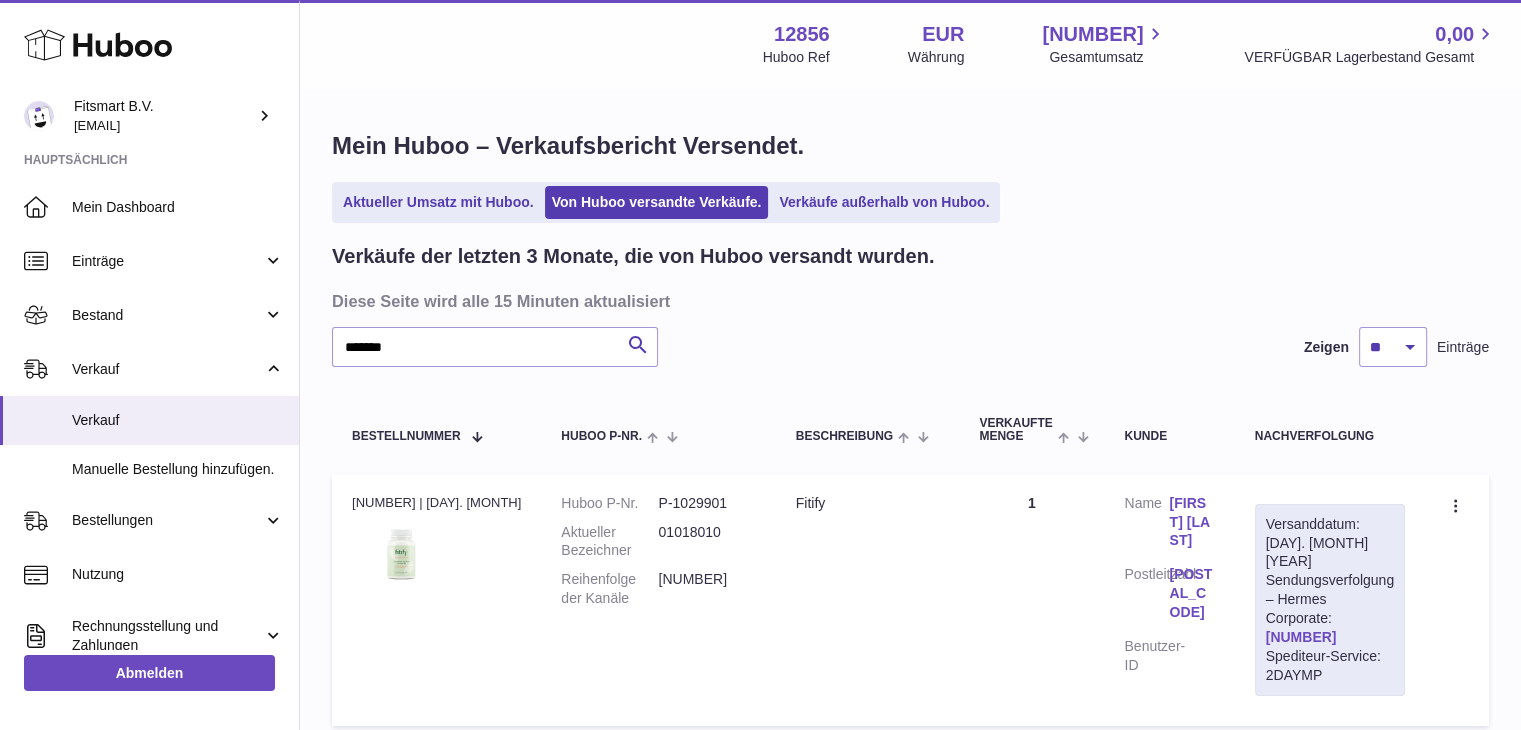 click on "[NUMBER]" at bounding box center (1301, 637) 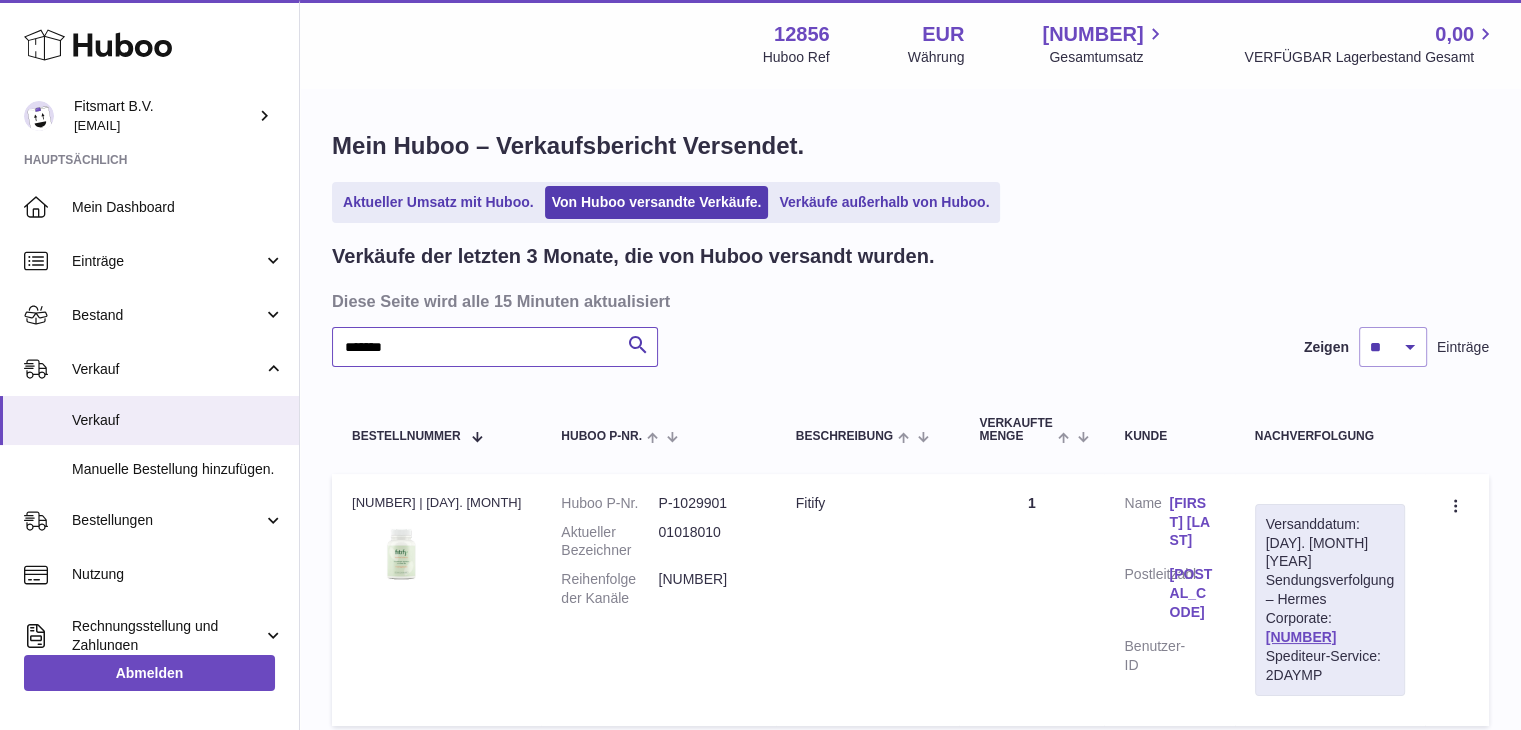 click on "*******" at bounding box center (495, 347) 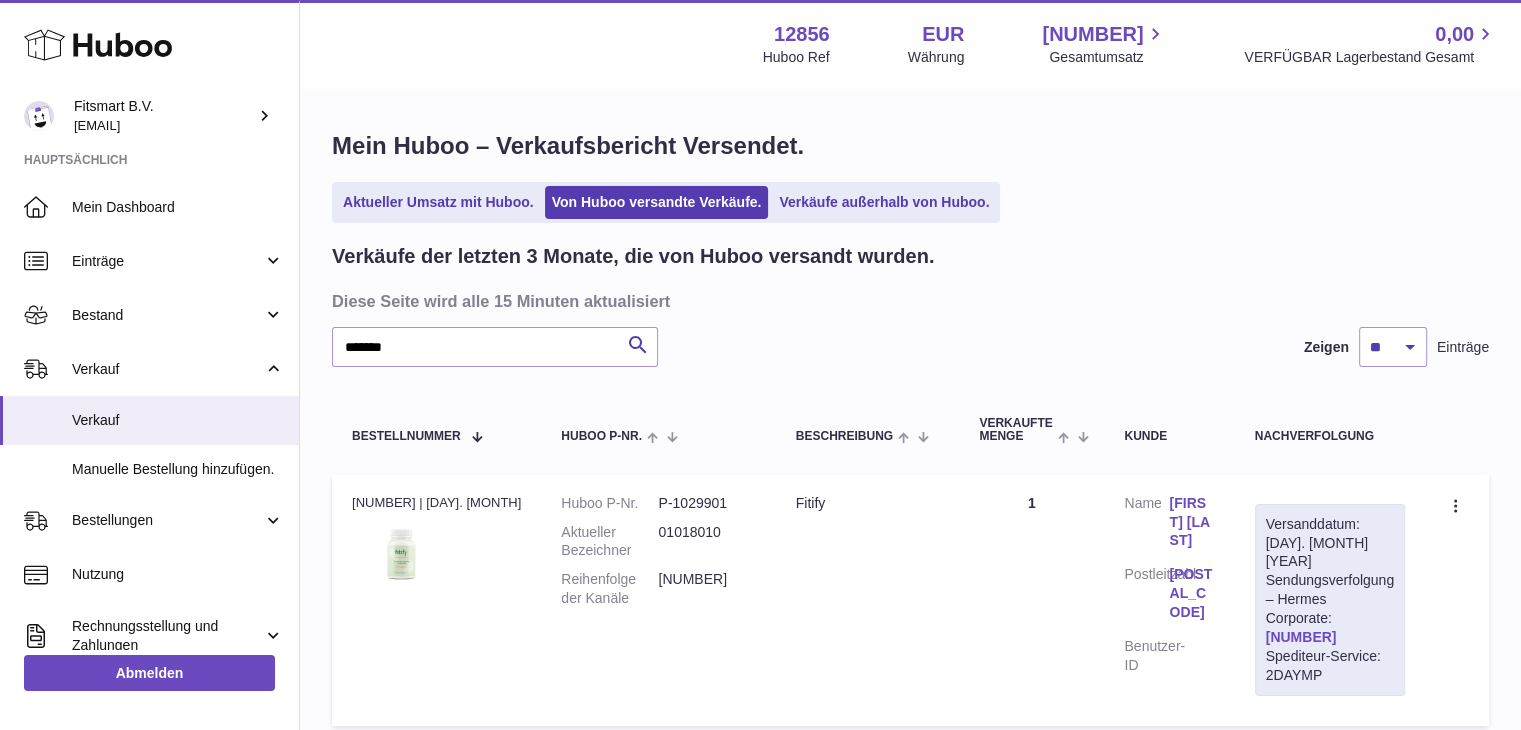 click on "H01HYA0050813133" at bounding box center (1301, 637) 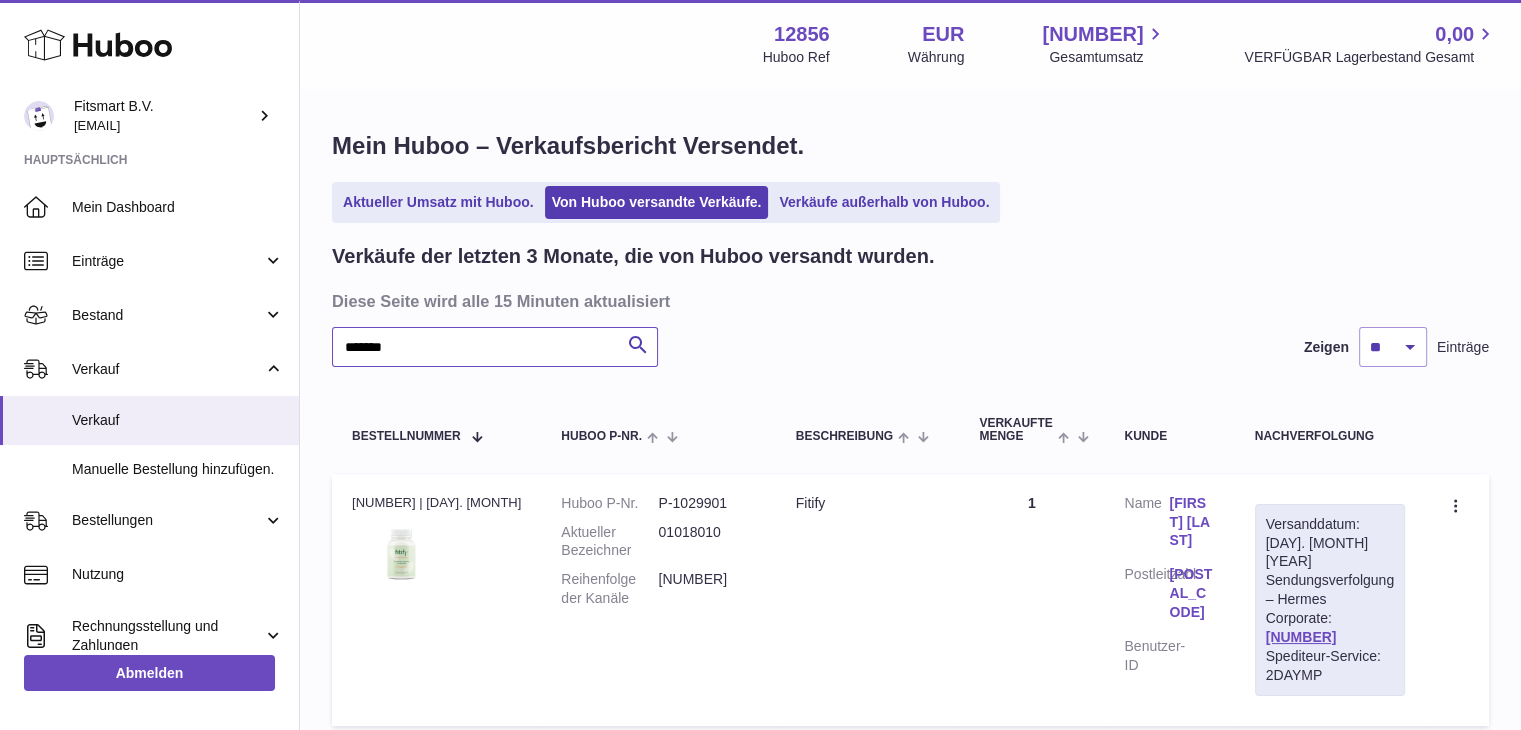 click on "*******" at bounding box center [495, 347] 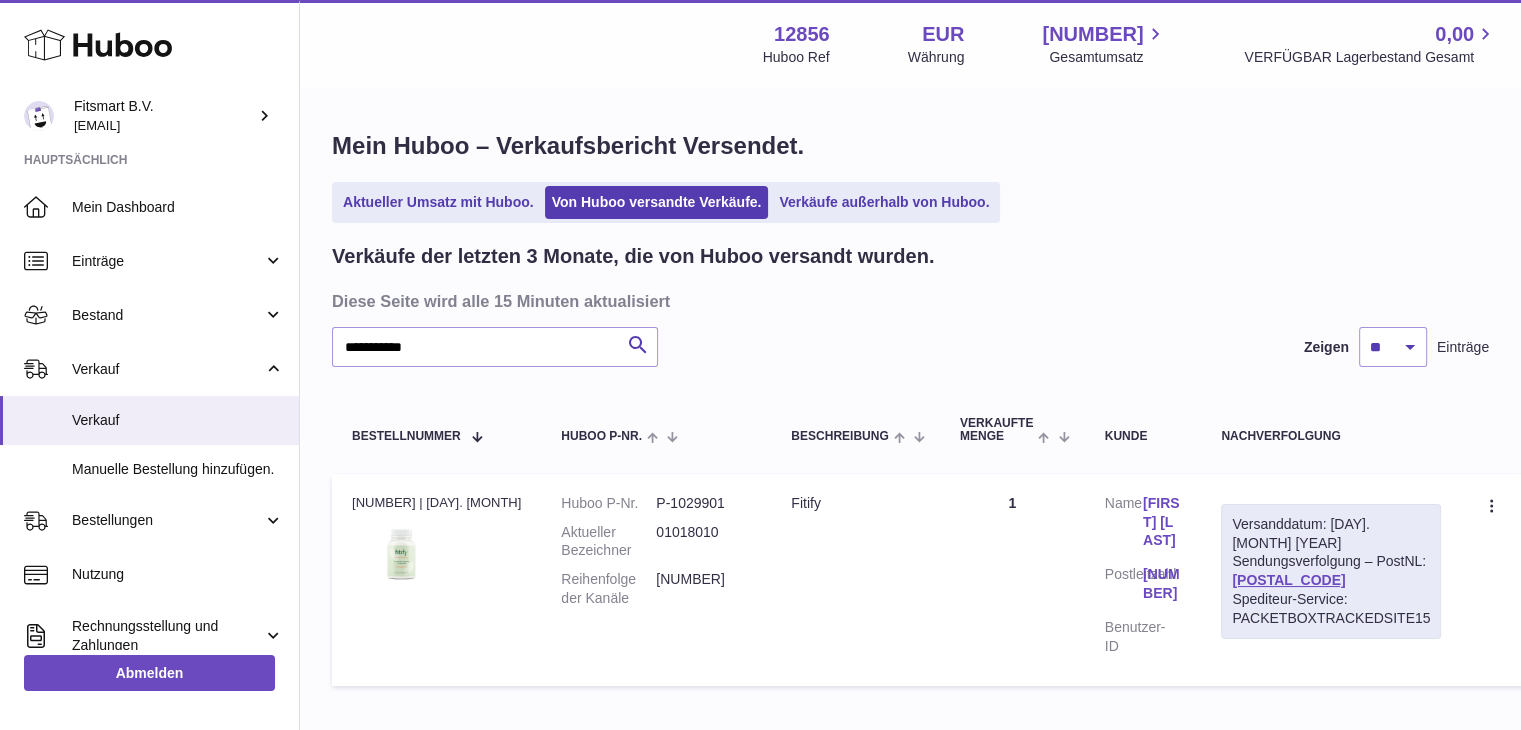 drag, startPoint x: 1327, startPoint y: 555, endPoint x: 1186, endPoint y: 565, distance: 141.35417 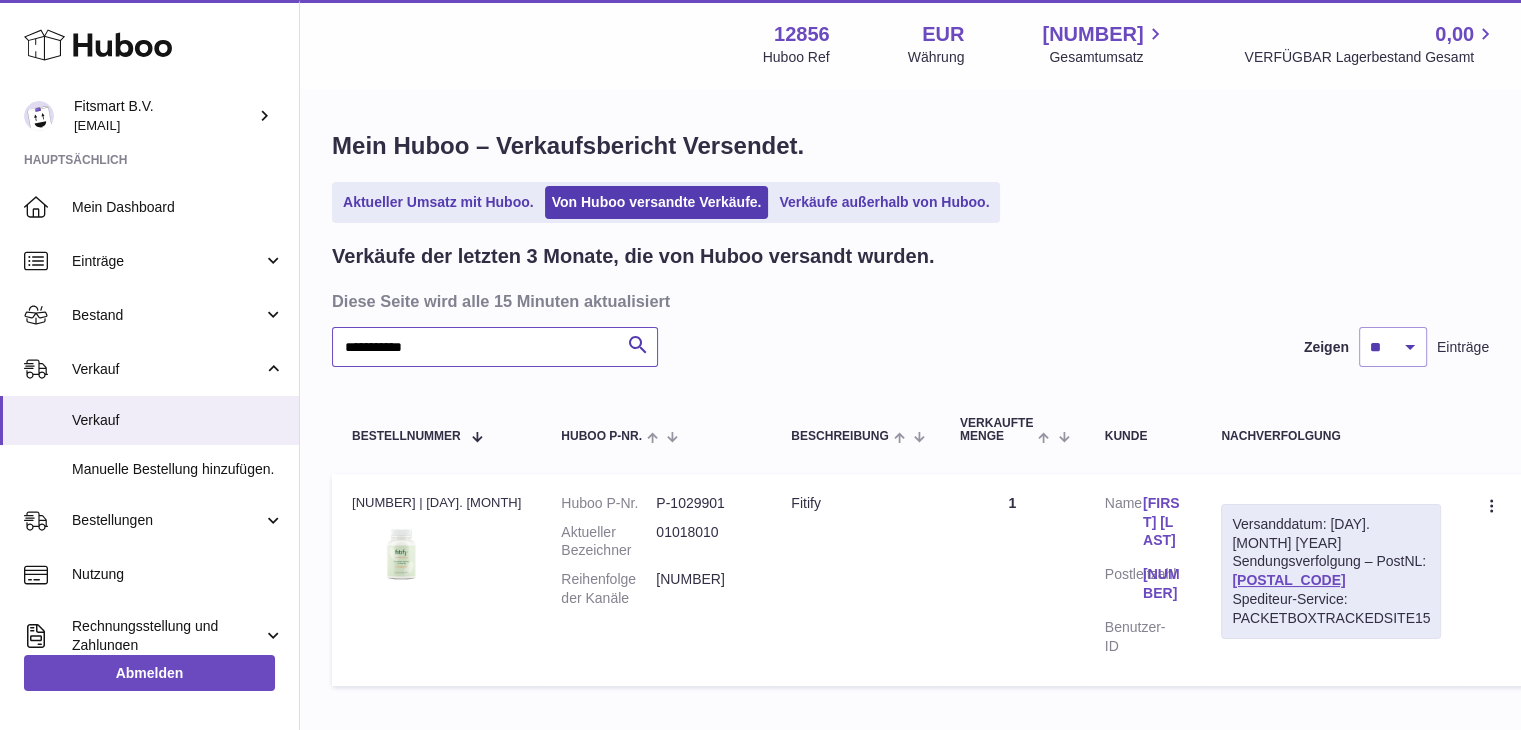 click on "**********" at bounding box center [495, 347] 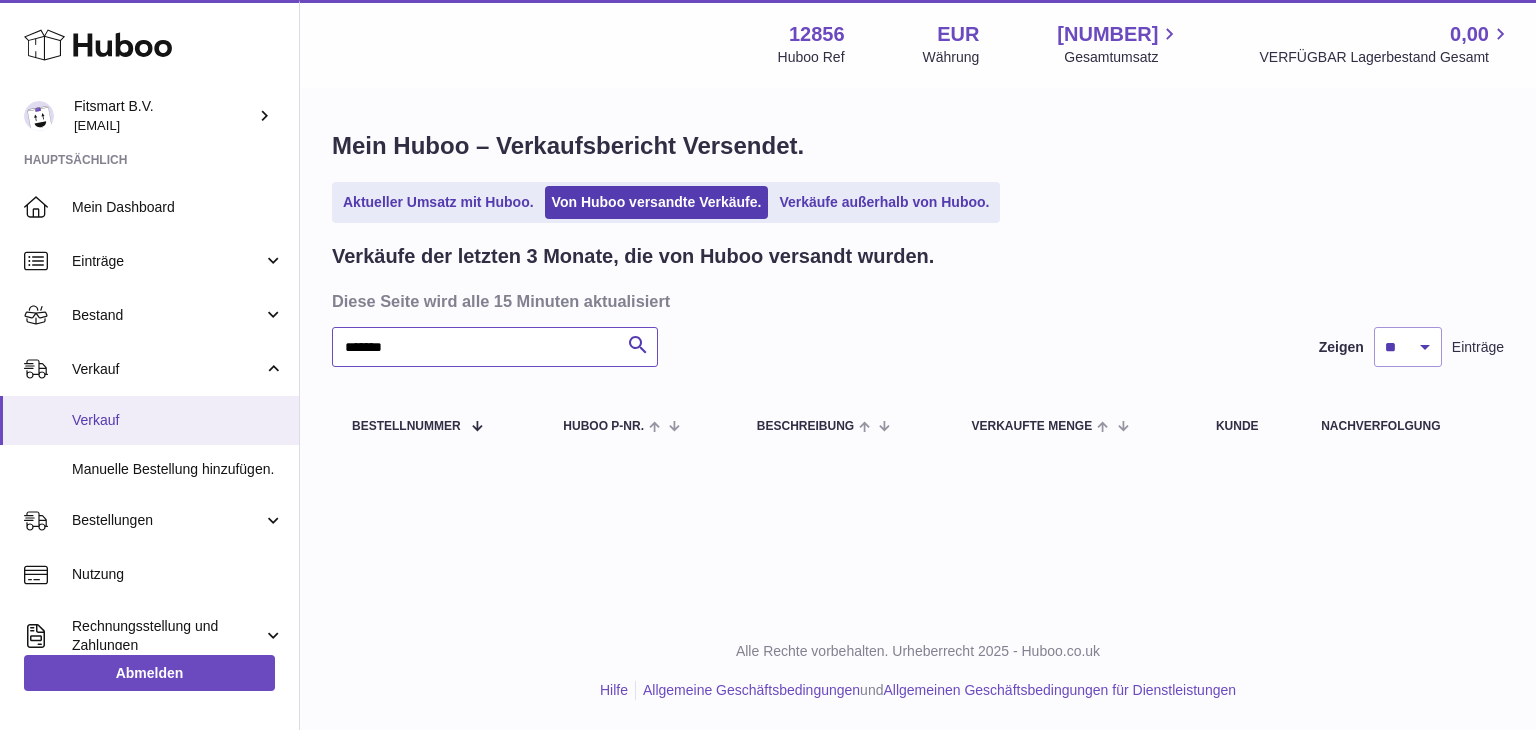 type on "*******" 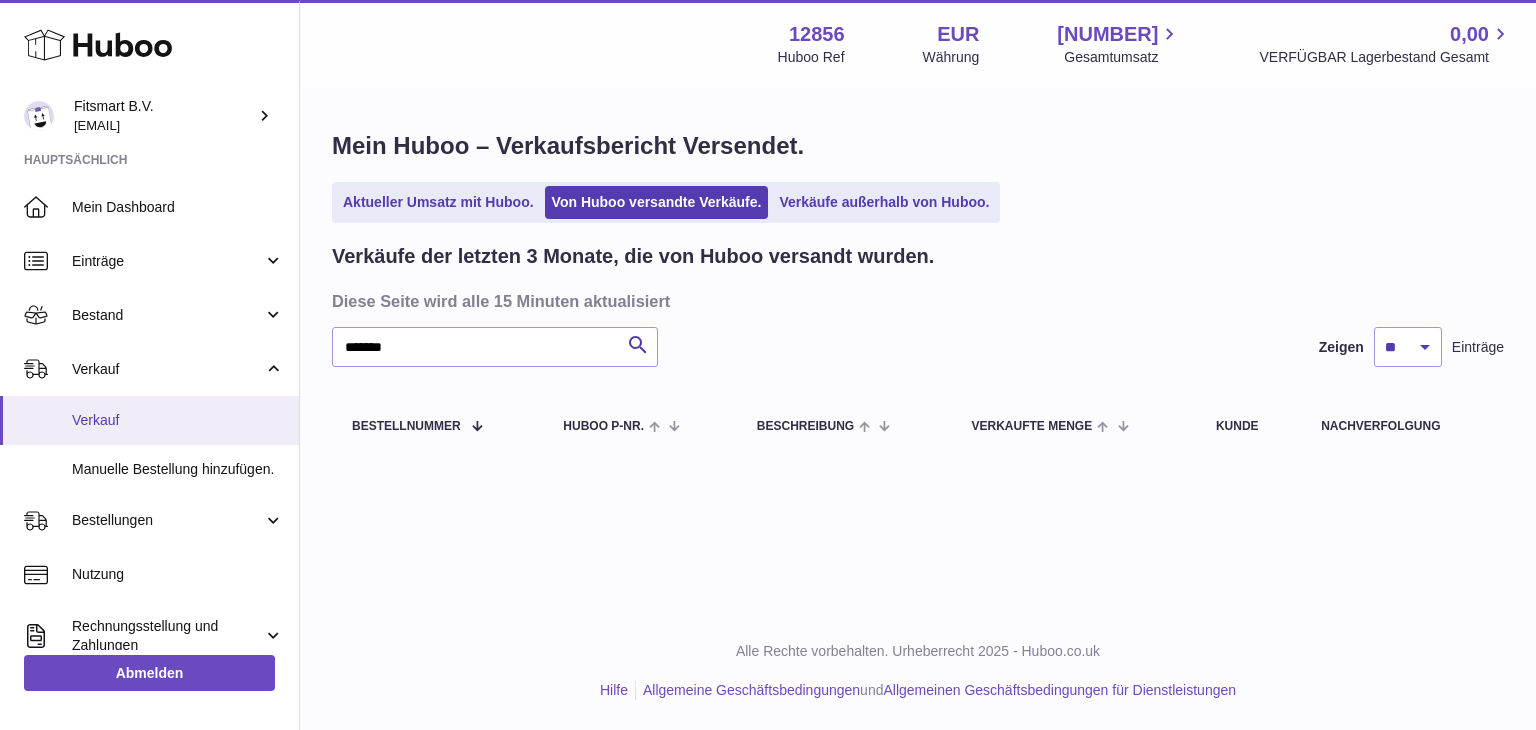 click on "Verkauf" at bounding box center (178, 420) 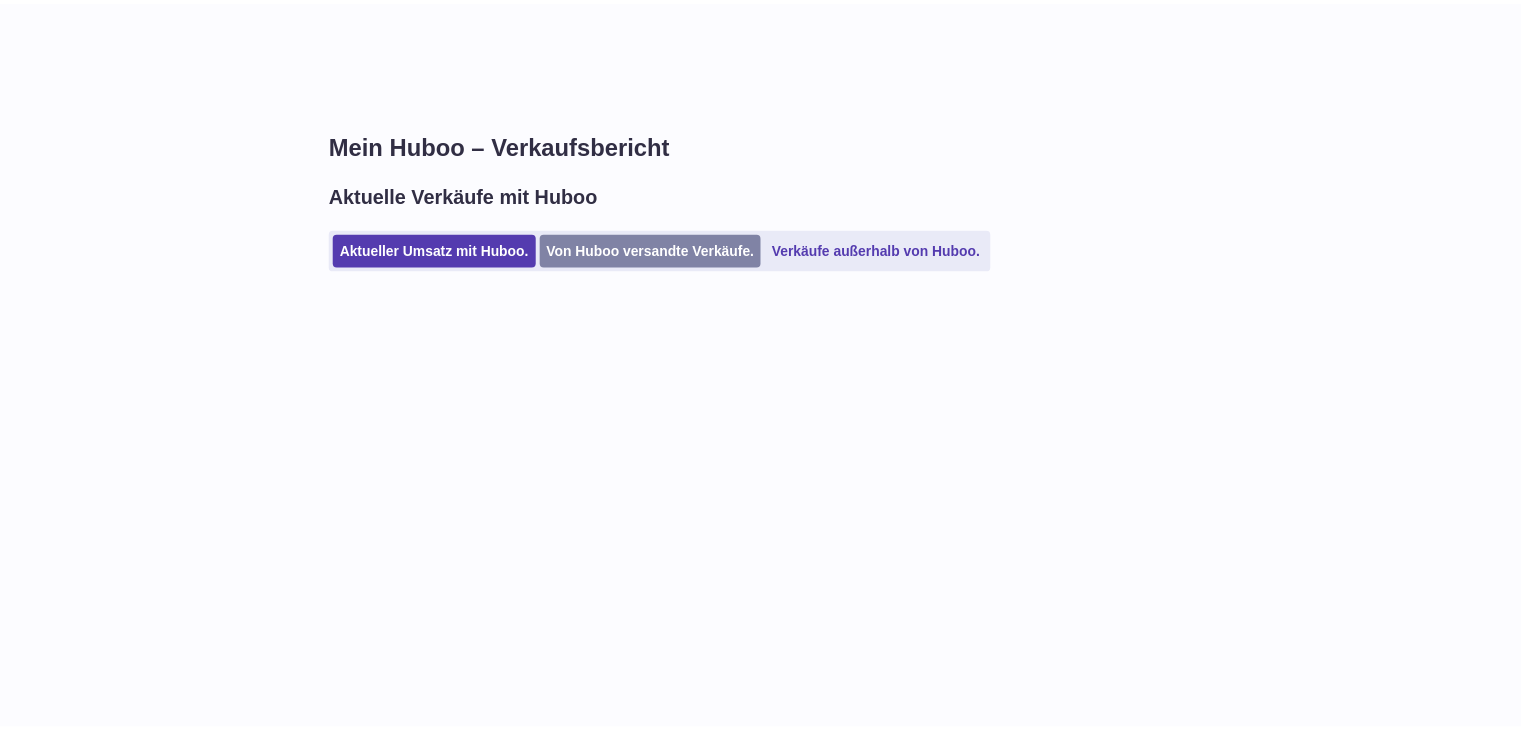 scroll, scrollTop: 0, scrollLeft: 0, axis: both 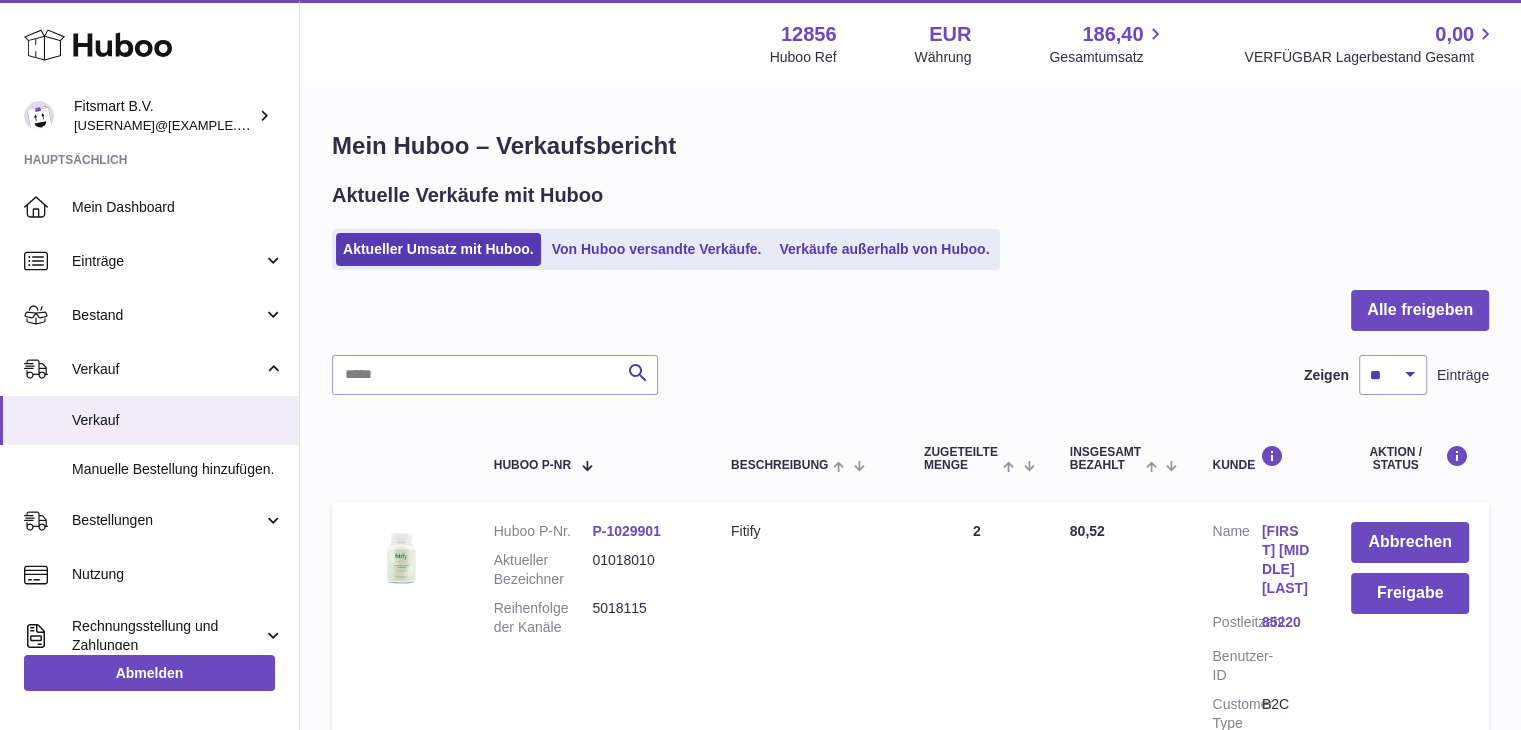 click on "Von Huboo versandte Verkäufe." at bounding box center (657, 249) 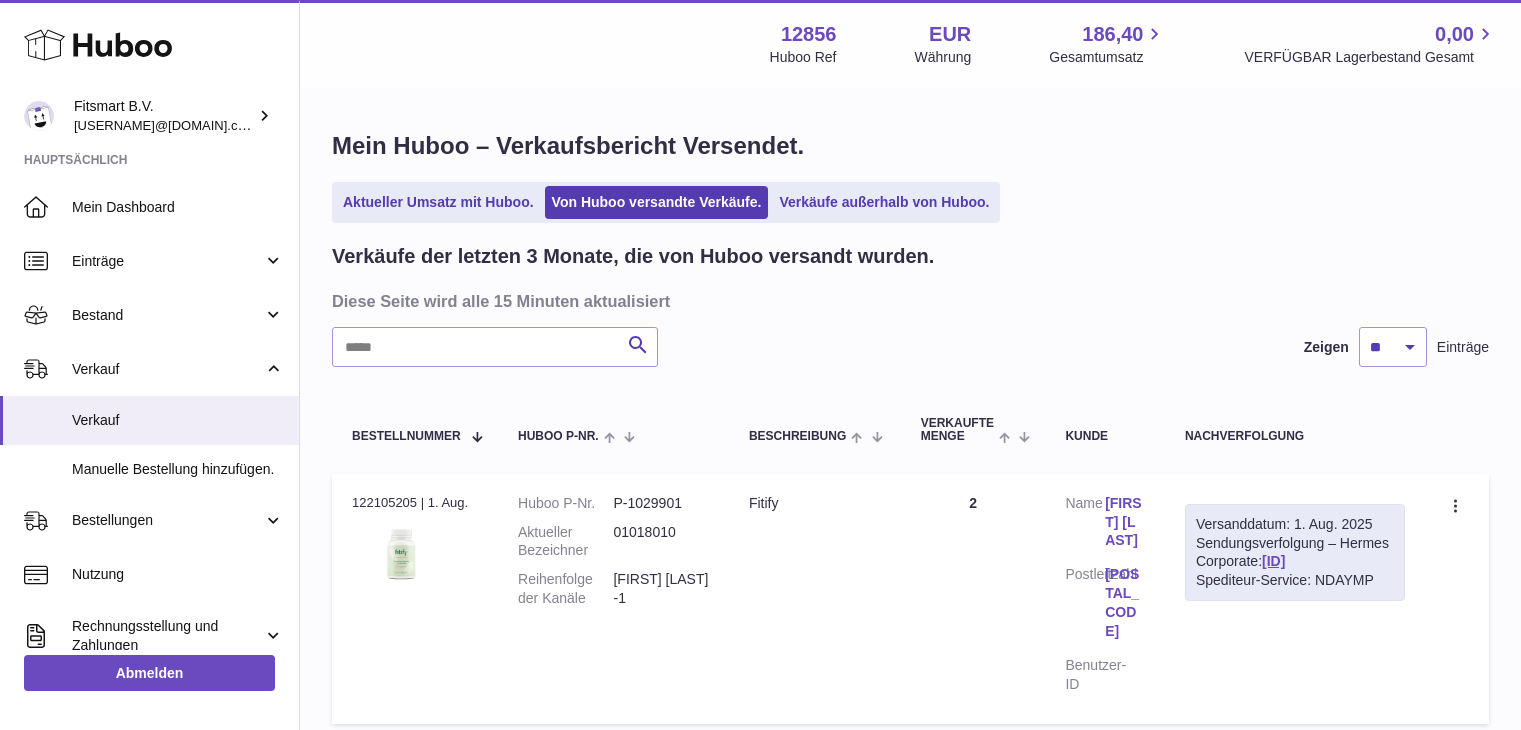 scroll, scrollTop: 0, scrollLeft: 0, axis: both 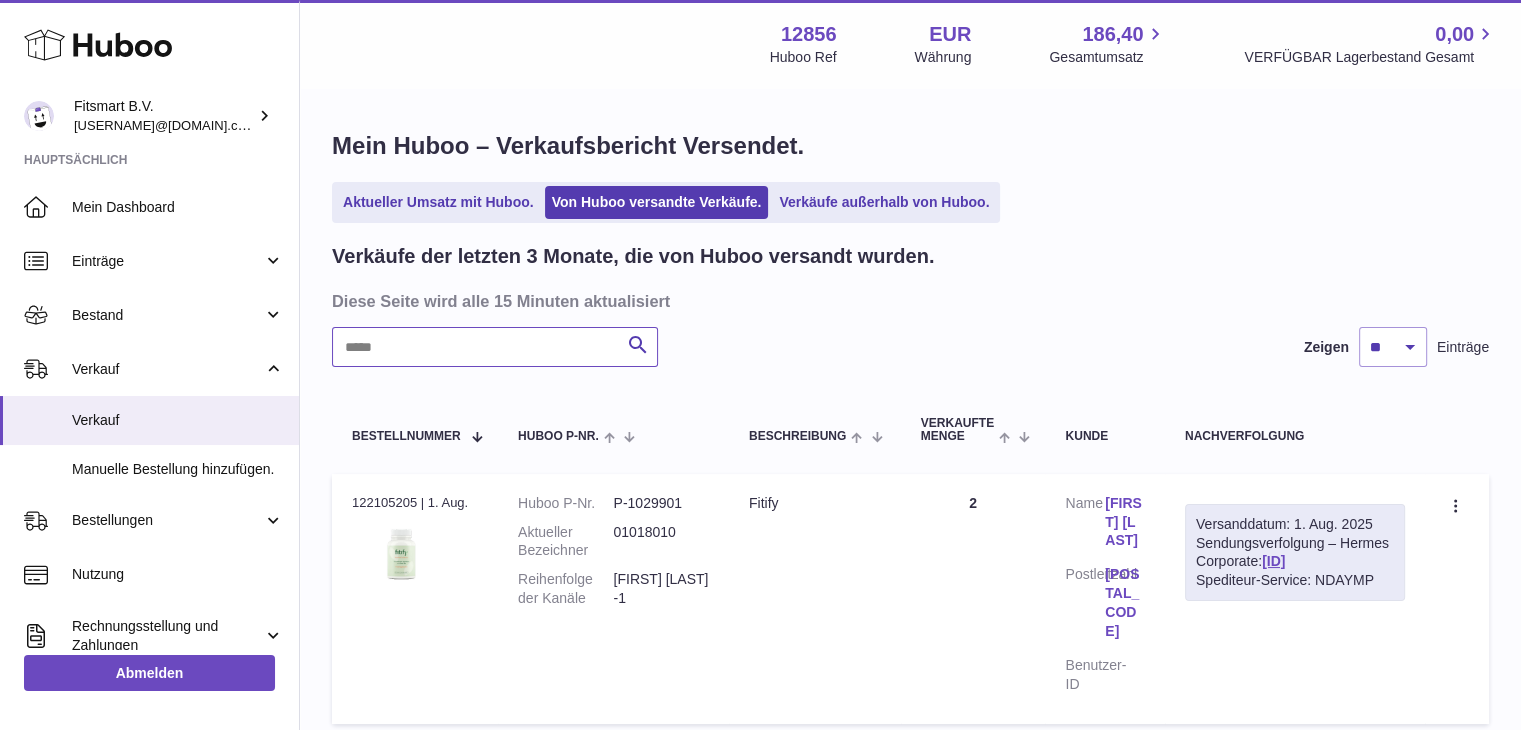 click at bounding box center [495, 347] 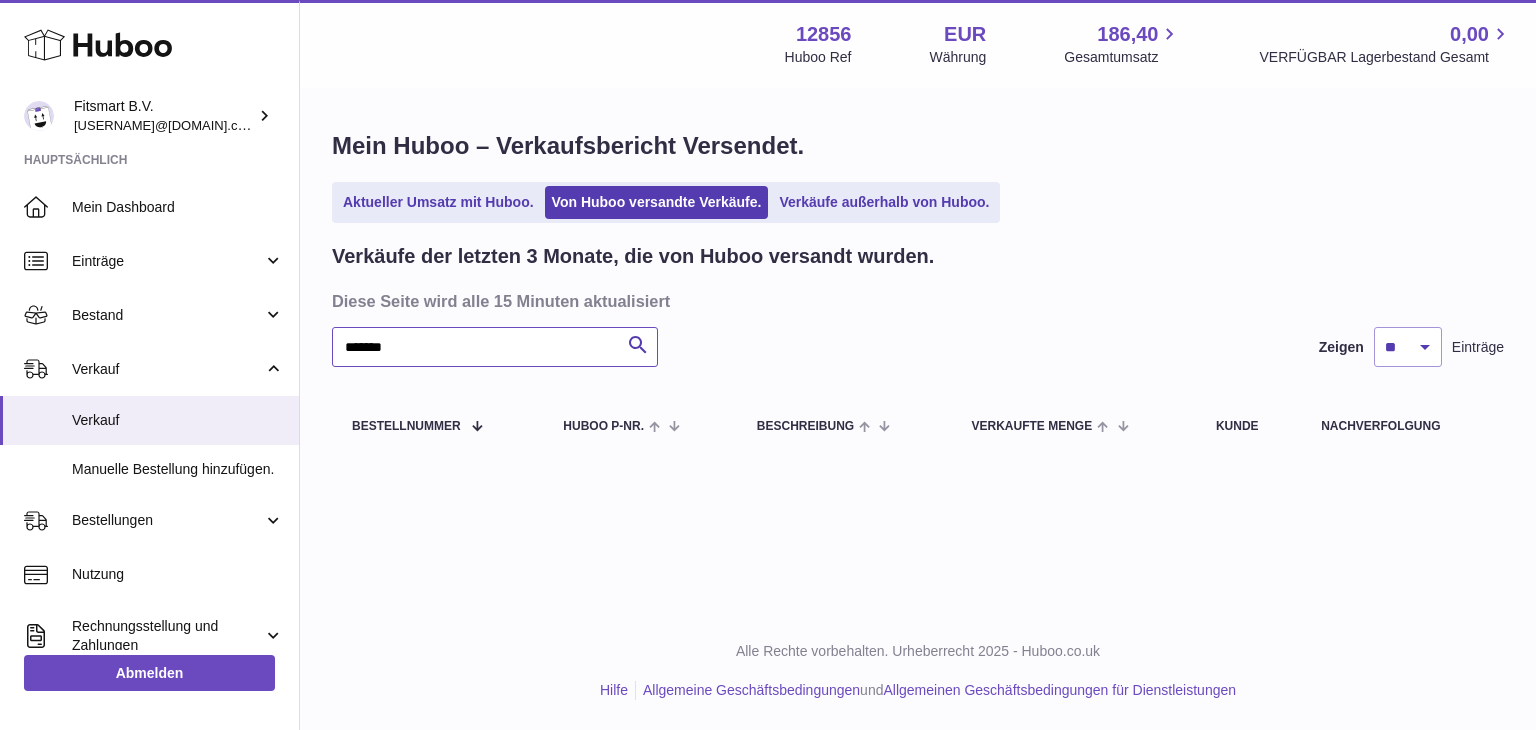 click on "*******" at bounding box center (495, 347) 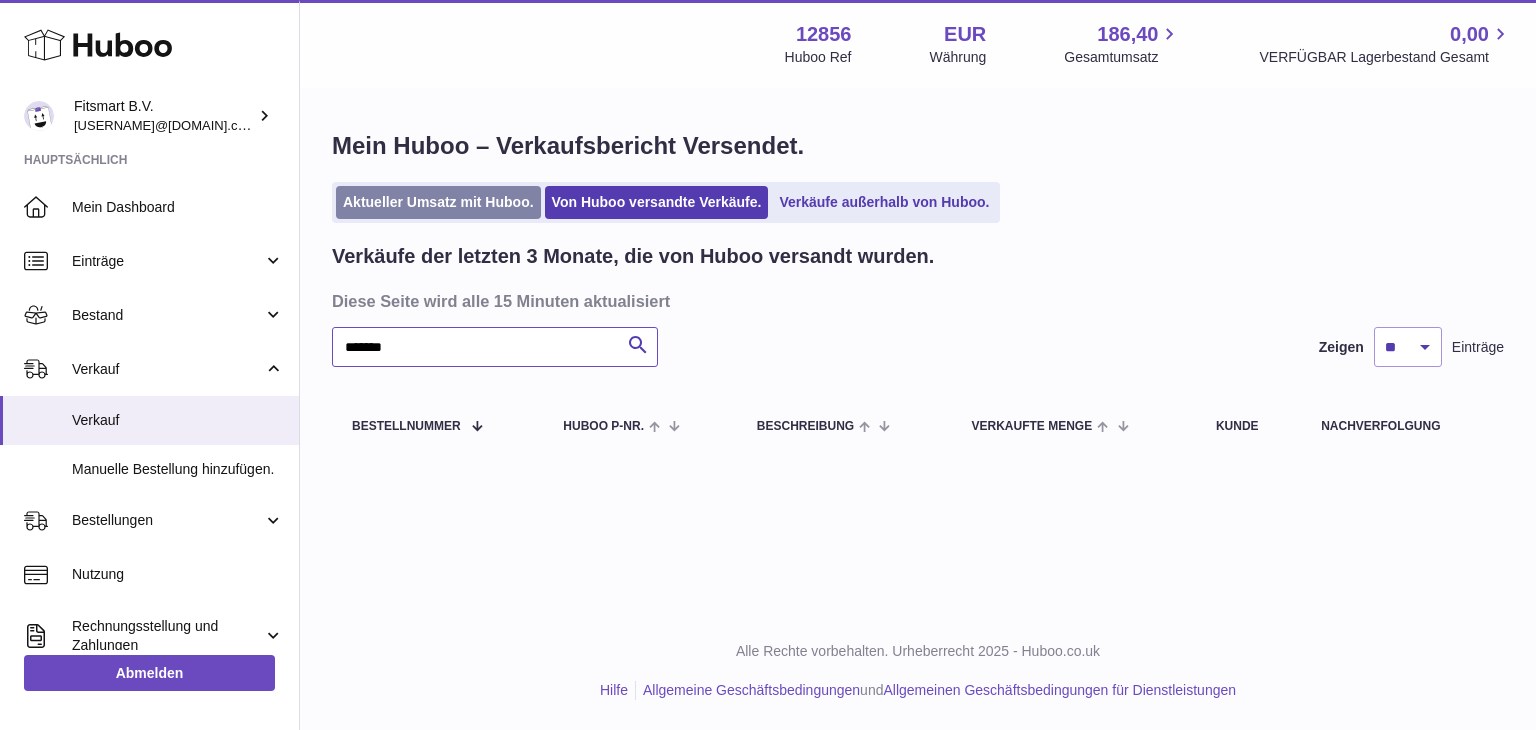 type on "*******" 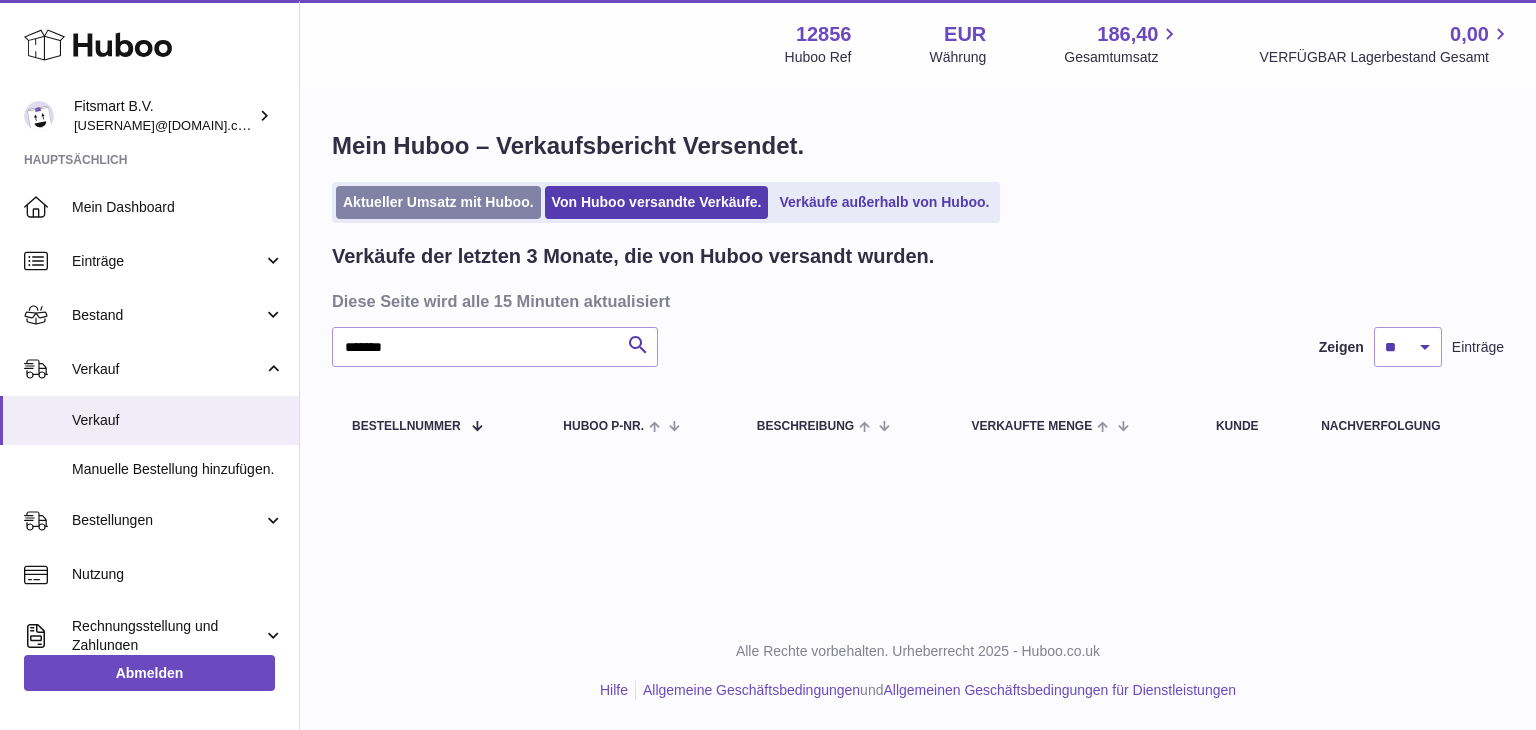 click on "Aktueller Umsatz mit Huboo." at bounding box center [438, 202] 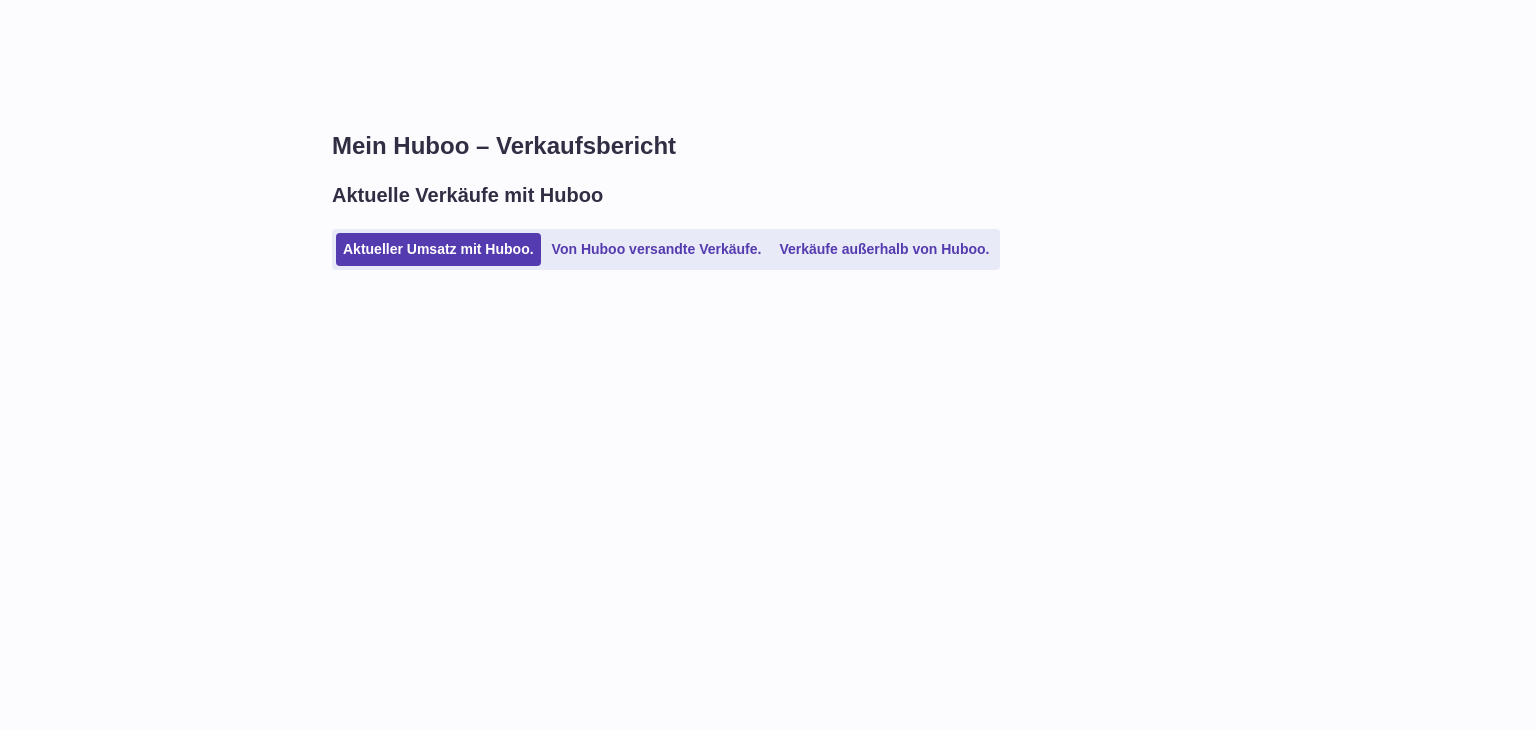 scroll, scrollTop: 0, scrollLeft: 0, axis: both 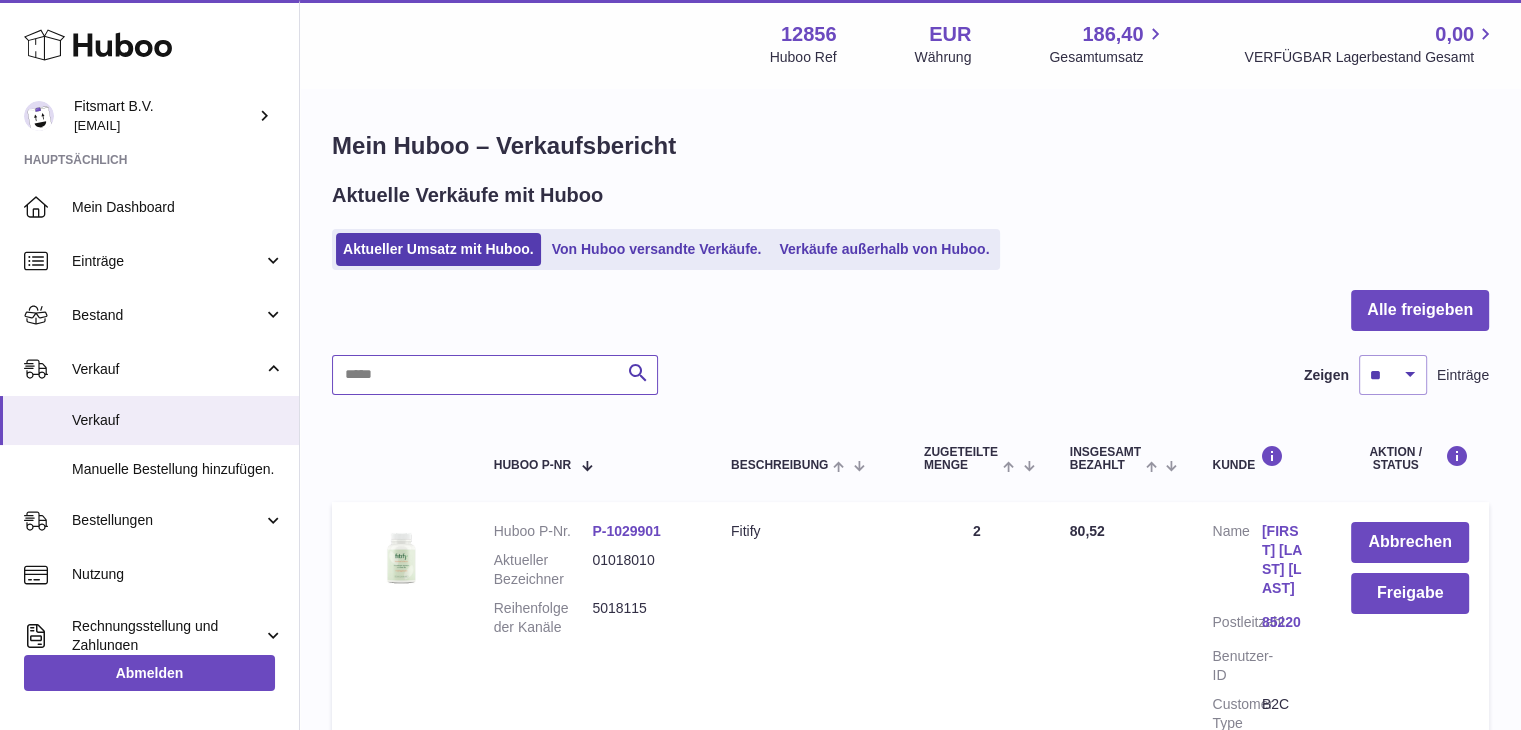 click at bounding box center [495, 375] 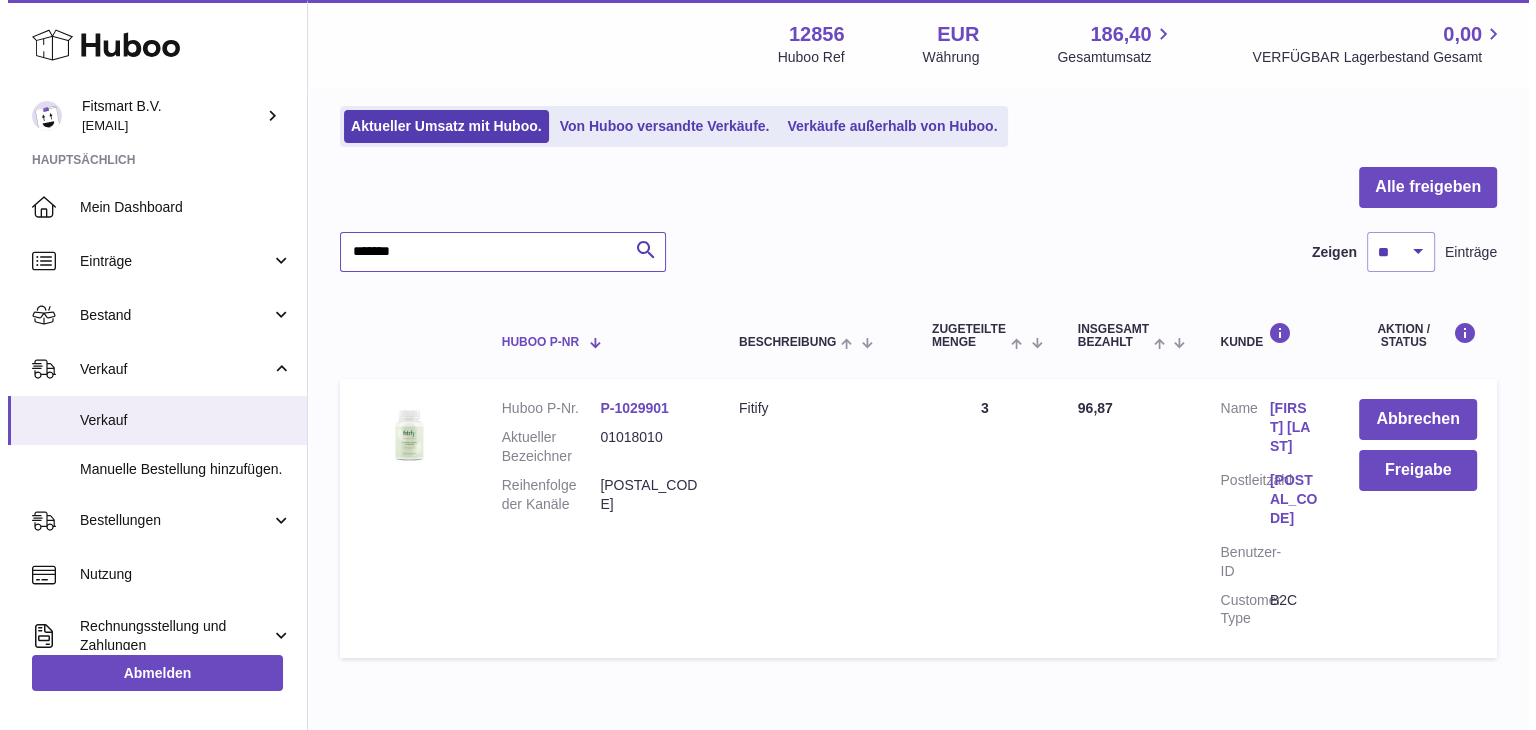 scroll, scrollTop: 124, scrollLeft: 0, axis: vertical 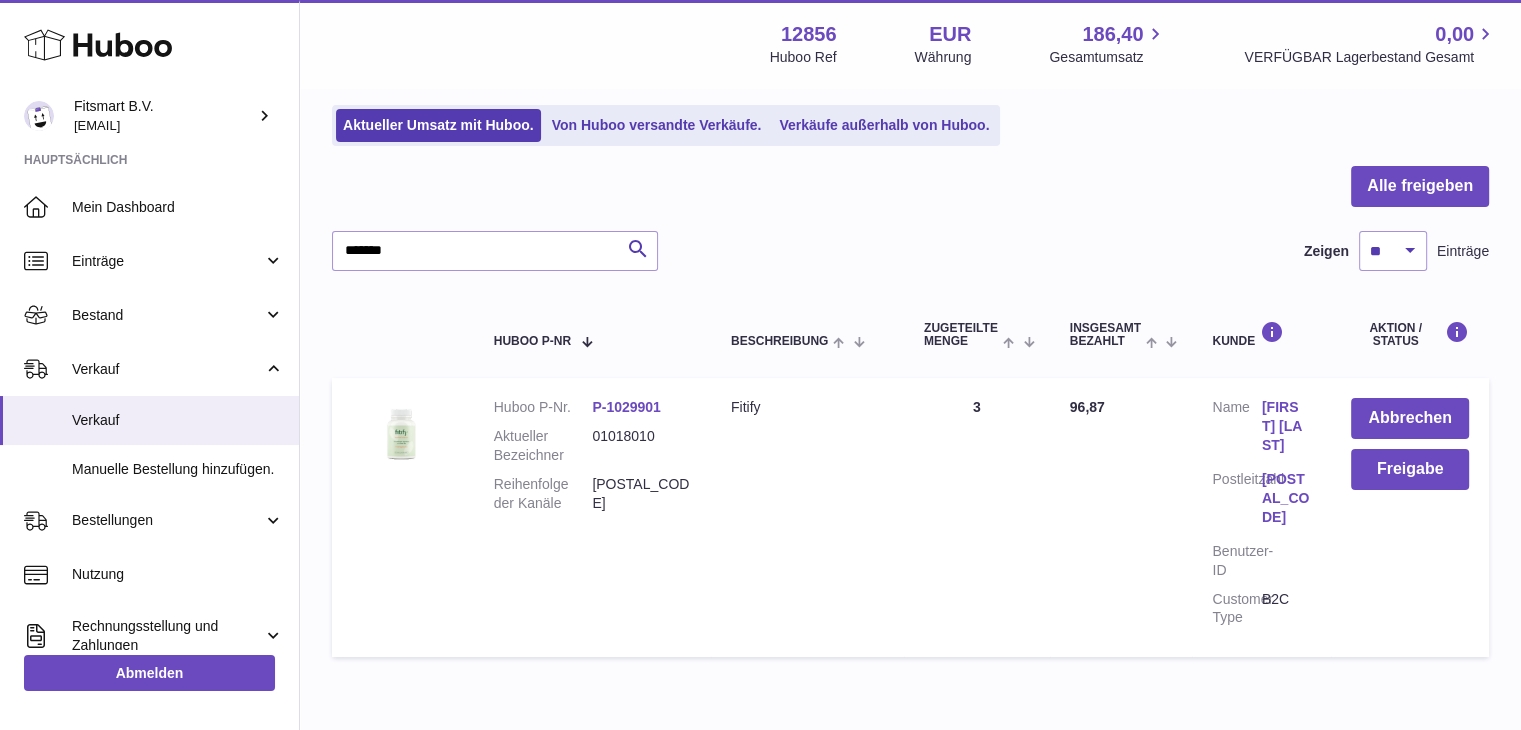 click on "[FIRST] [LAST]" at bounding box center (1286, 426) 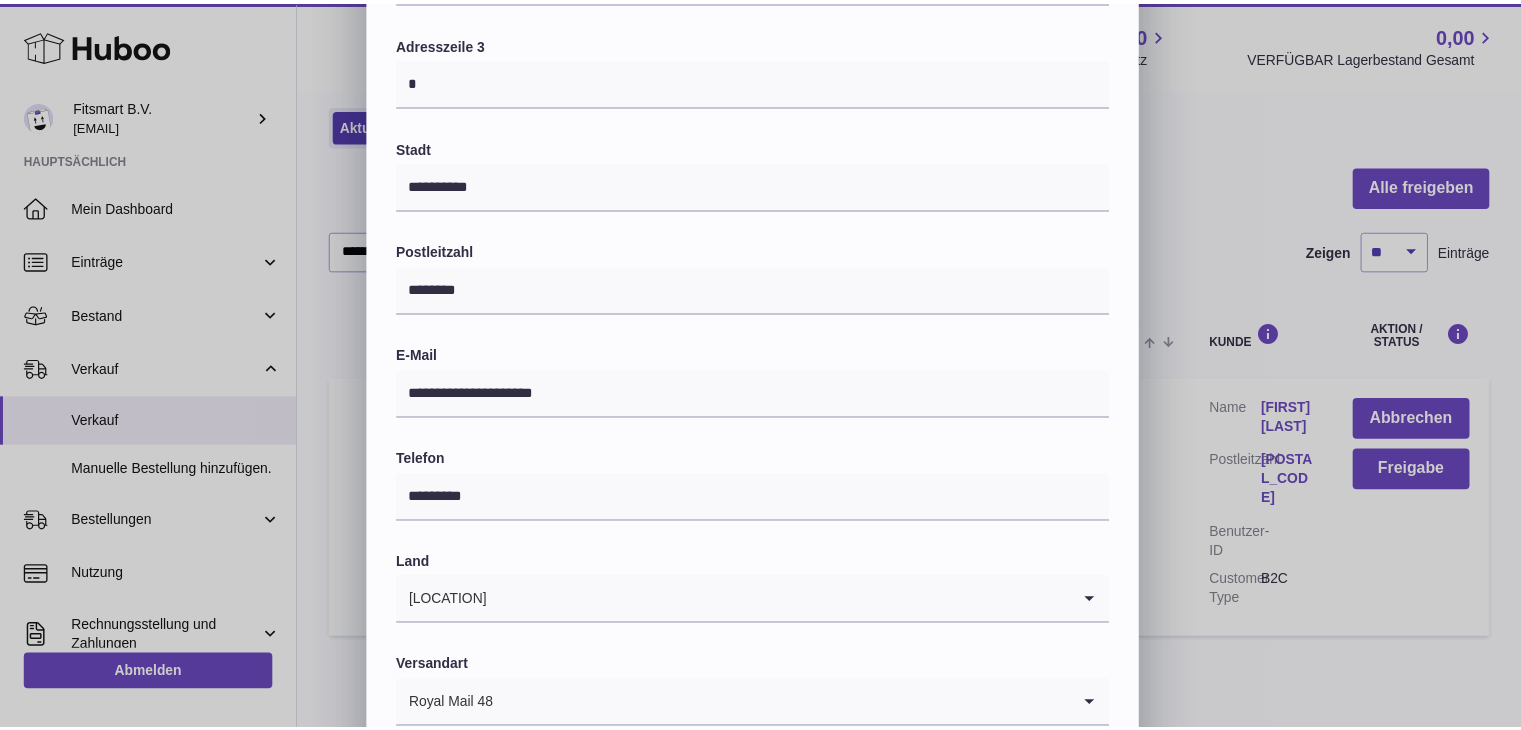 scroll, scrollTop: 411, scrollLeft: 0, axis: vertical 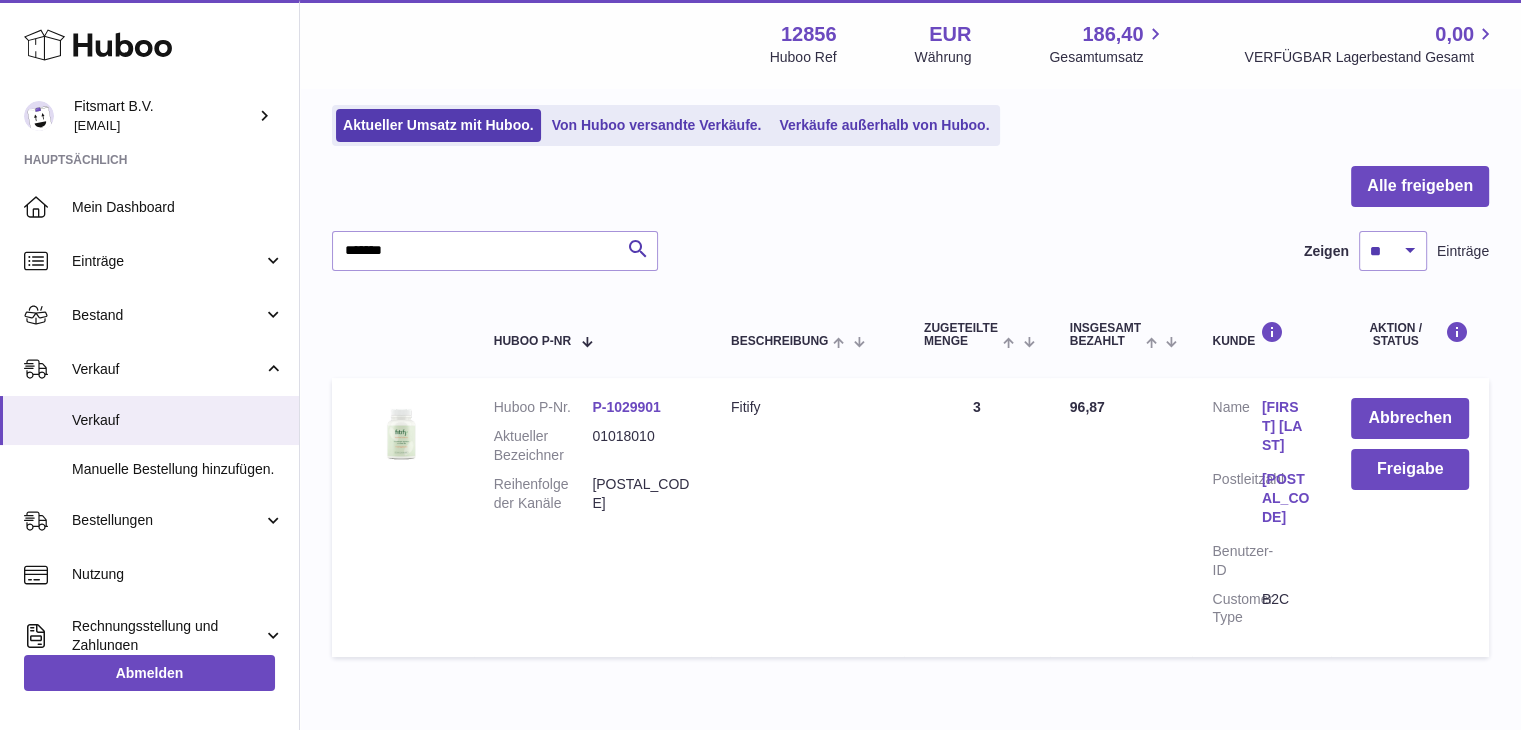 click at bounding box center (760, 365) 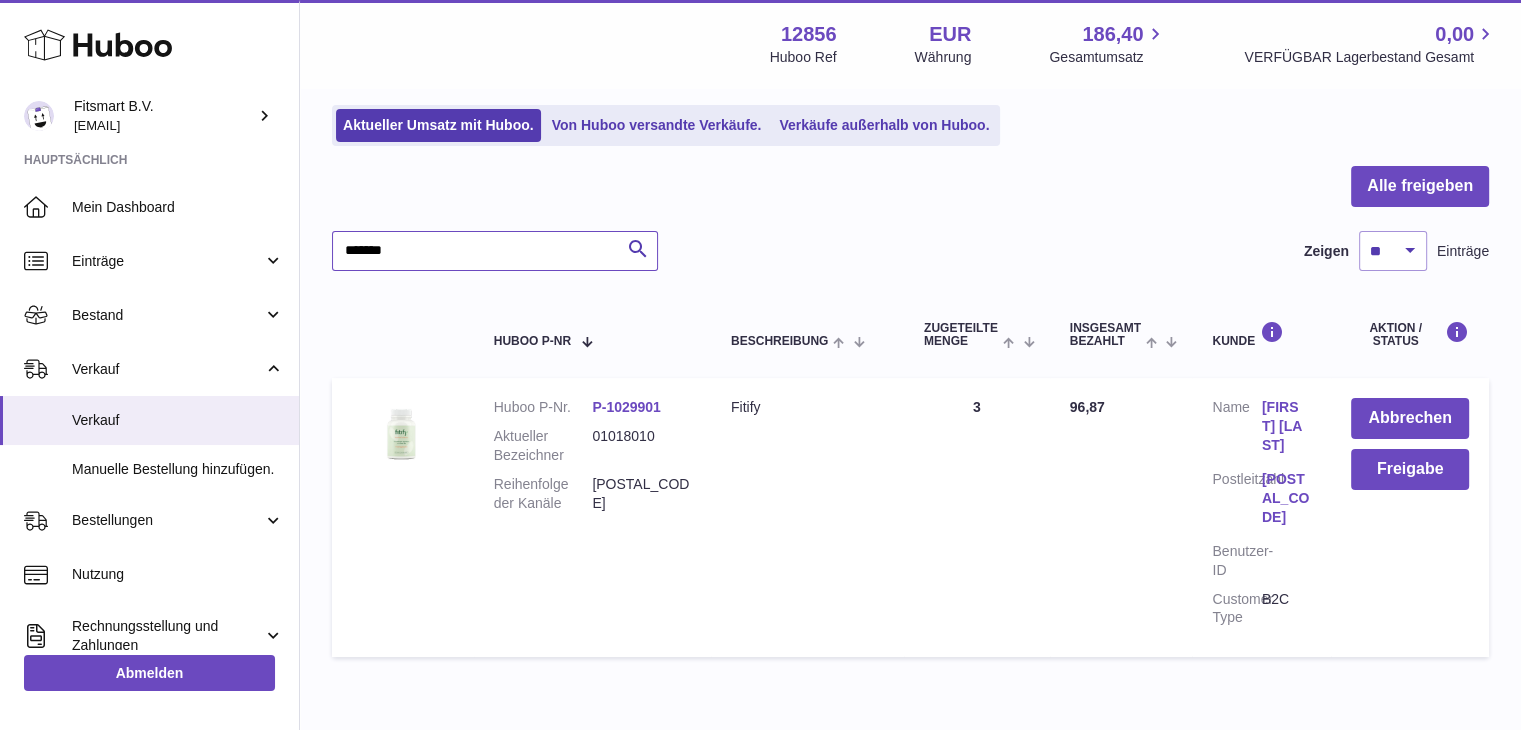 click on "*******" at bounding box center (495, 251) 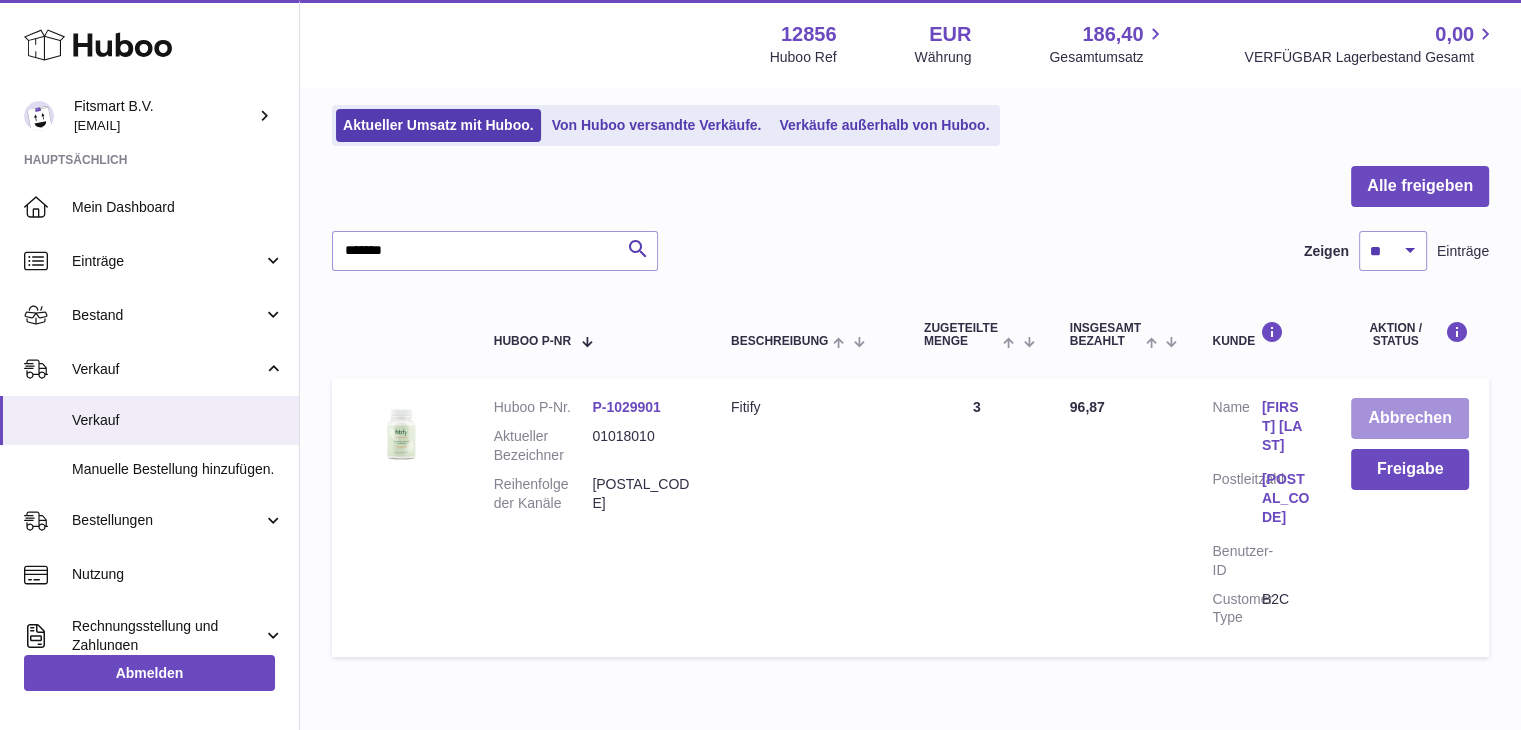 click on "Abbrechen" at bounding box center (1410, 418) 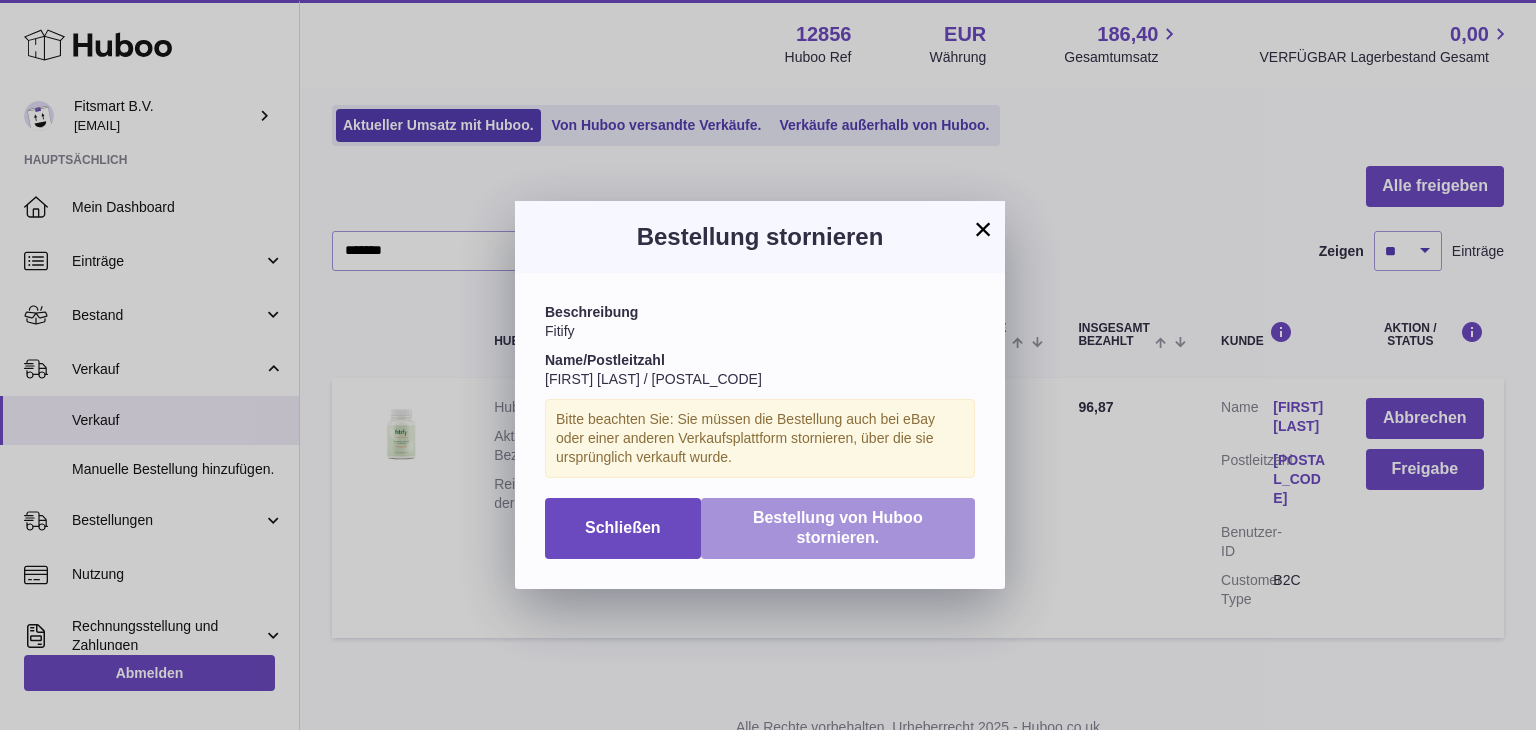 click on "Bestellung von Huboo stornieren." at bounding box center (838, 528) 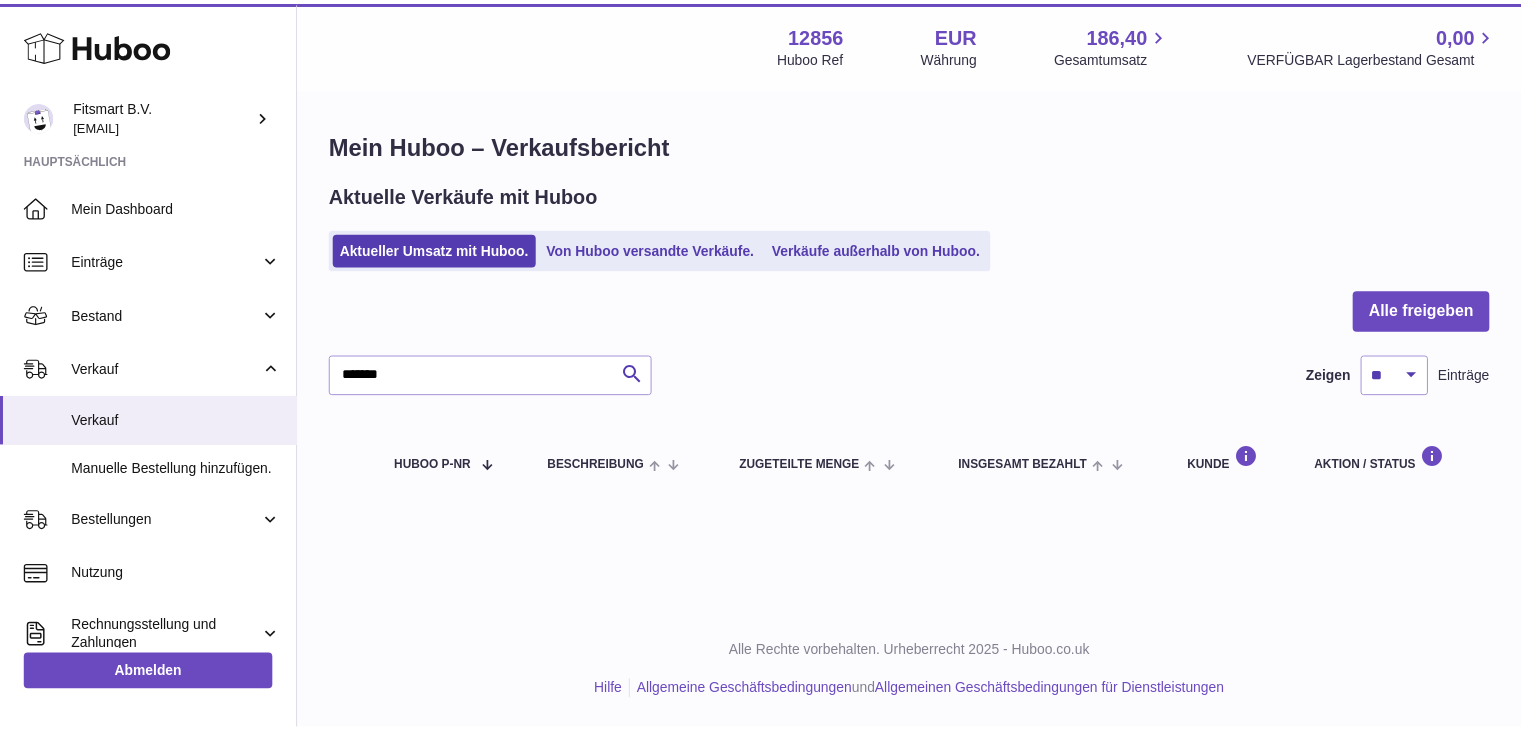 scroll, scrollTop: 0, scrollLeft: 0, axis: both 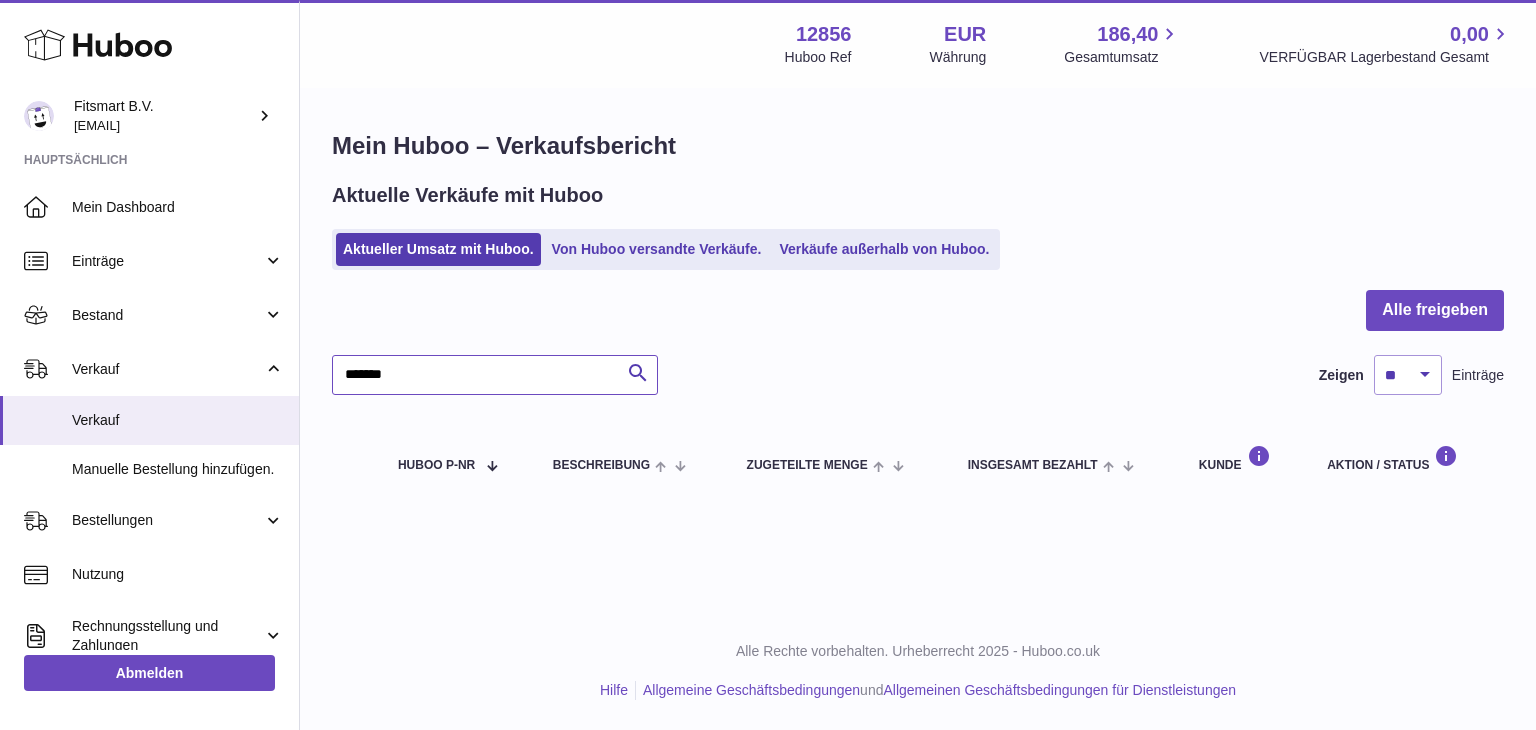 click on "*******" at bounding box center [495, 375] 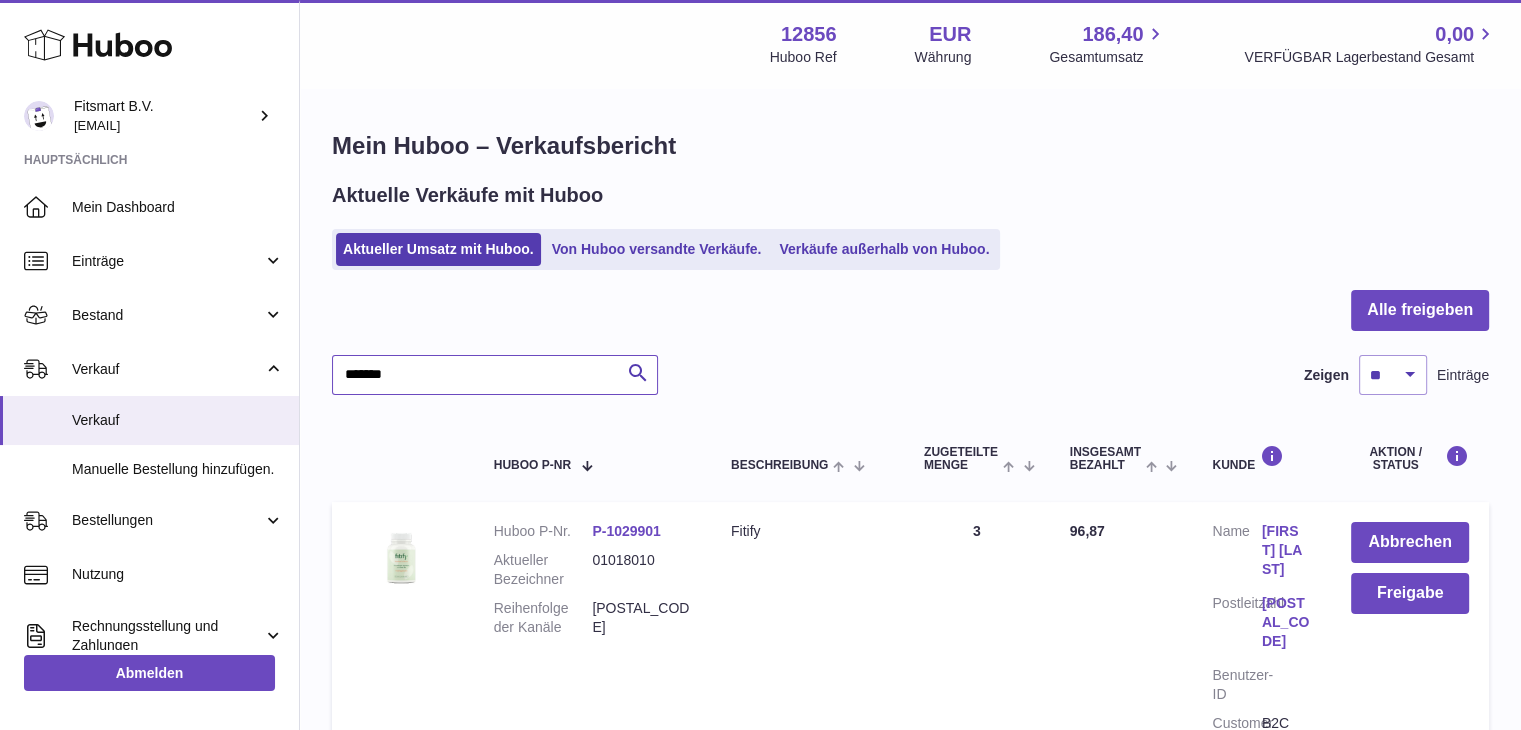 type on "*******" 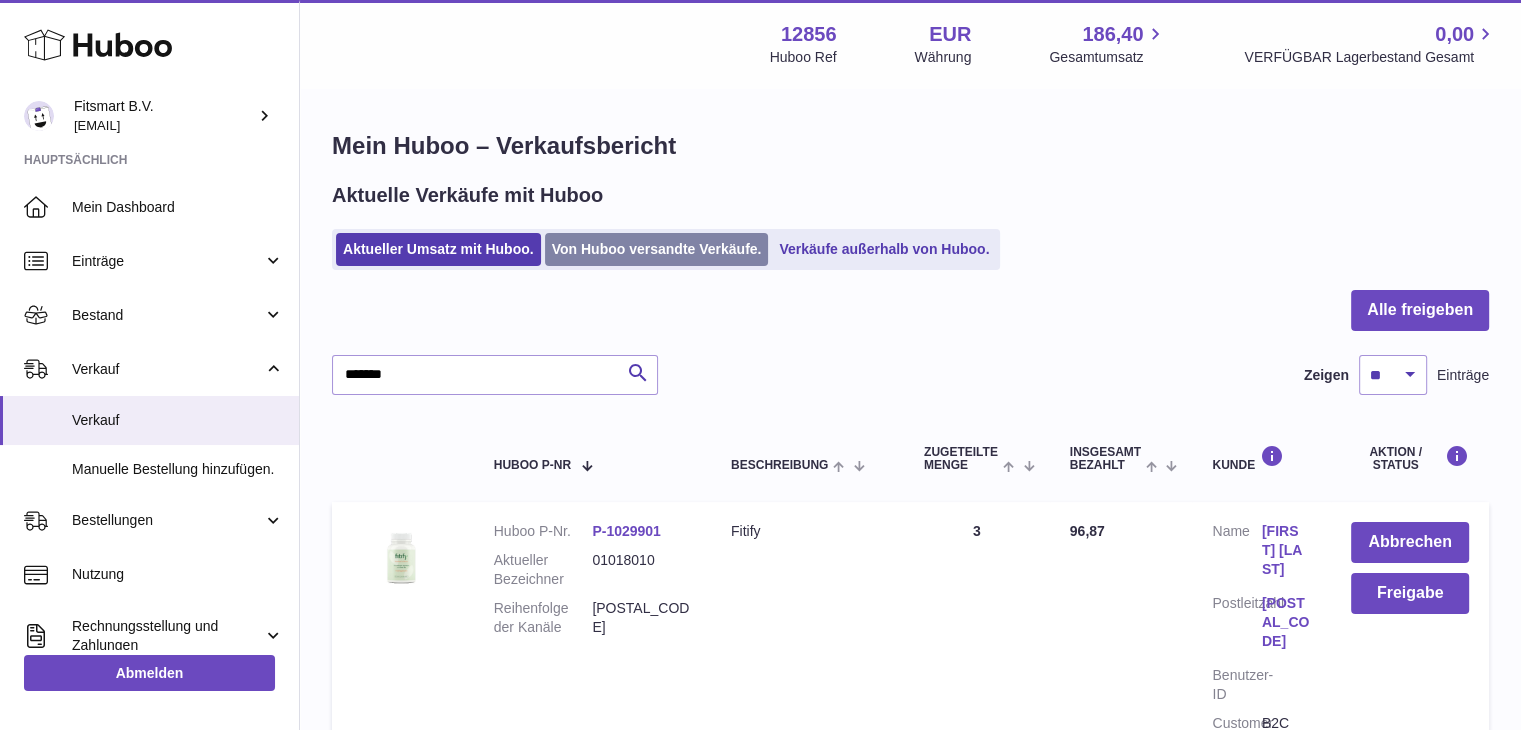 click on "Von Huboo versandte Verkäufe." at bounding box center (657, 249) 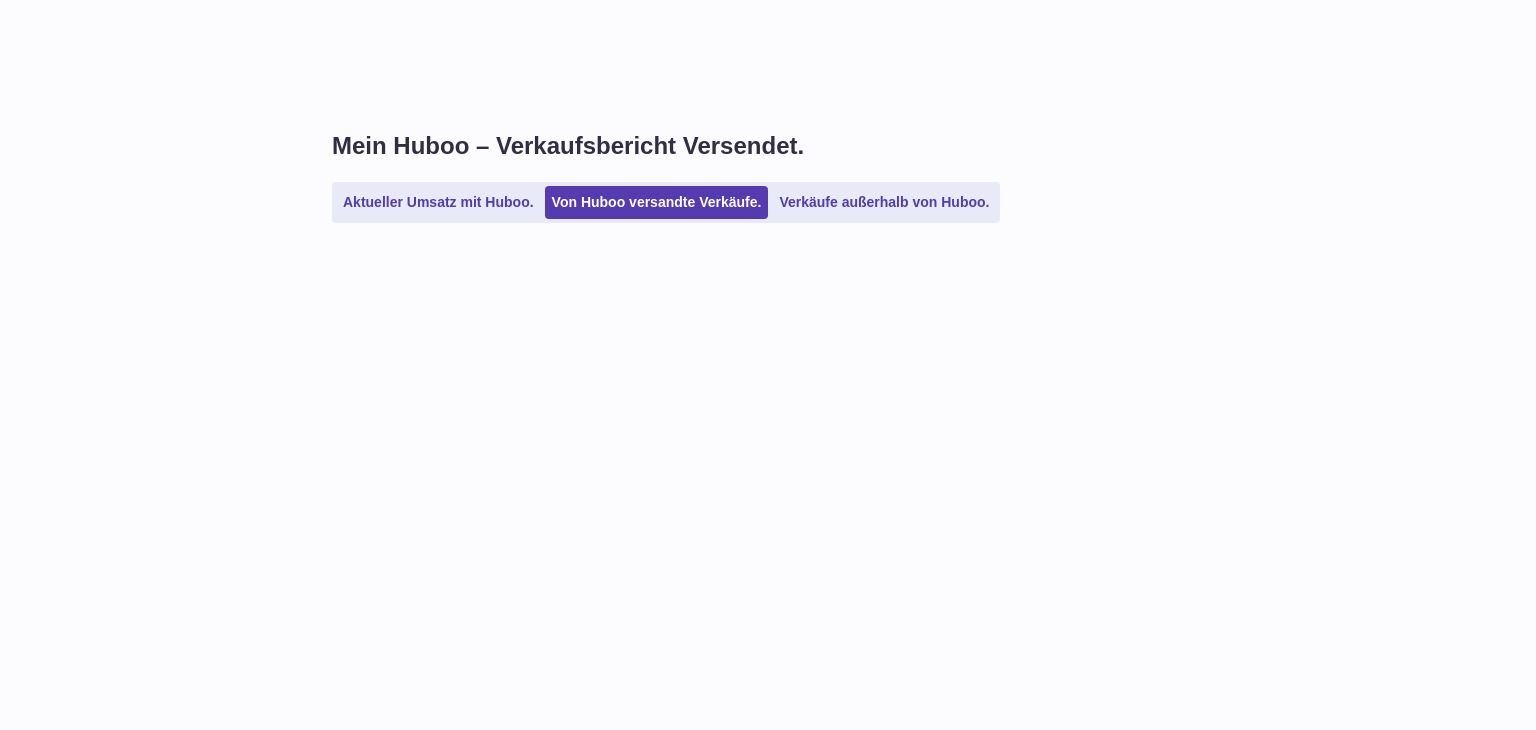 scroll, scrollTop: 0, scrollLeft: 0, axis: both 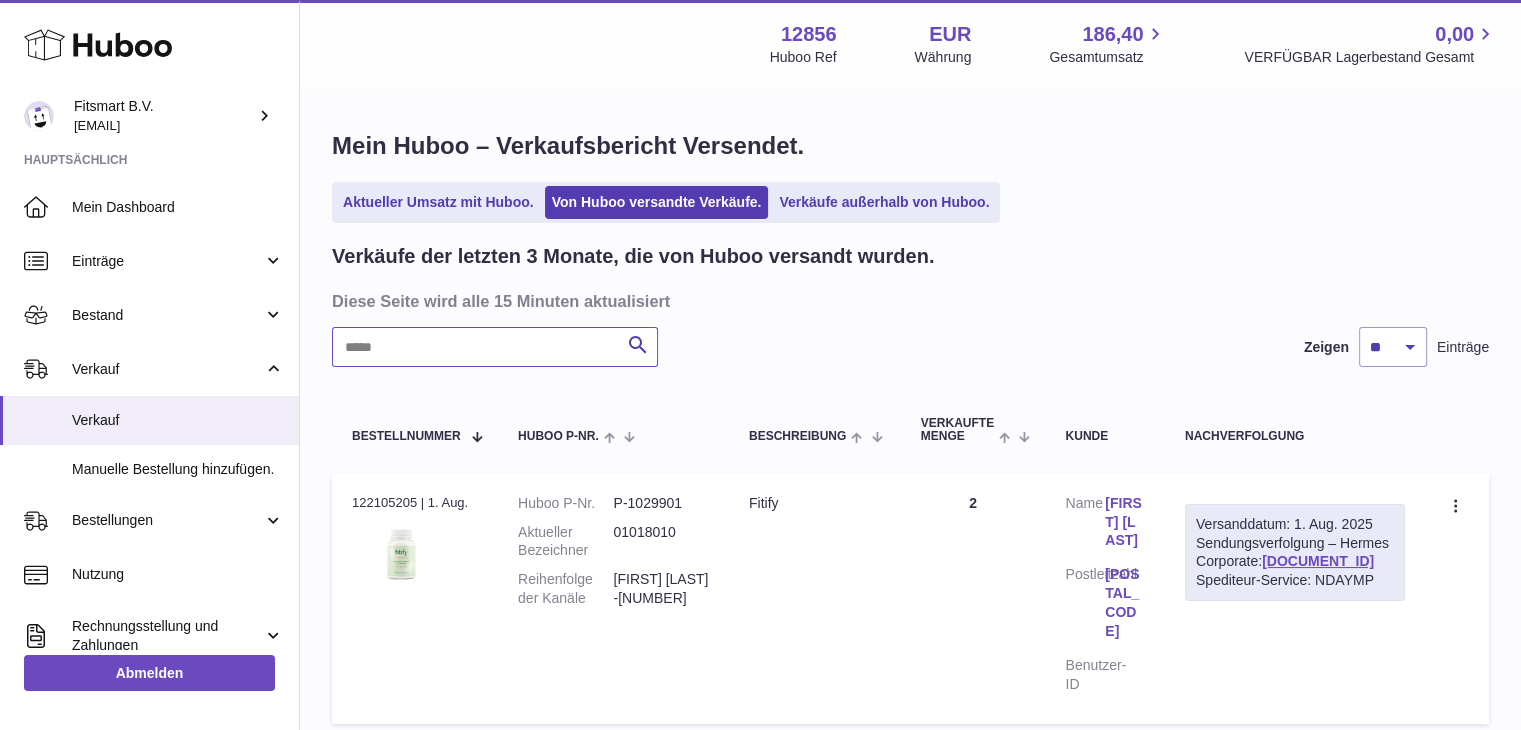 click at bounding box center (495, 347) 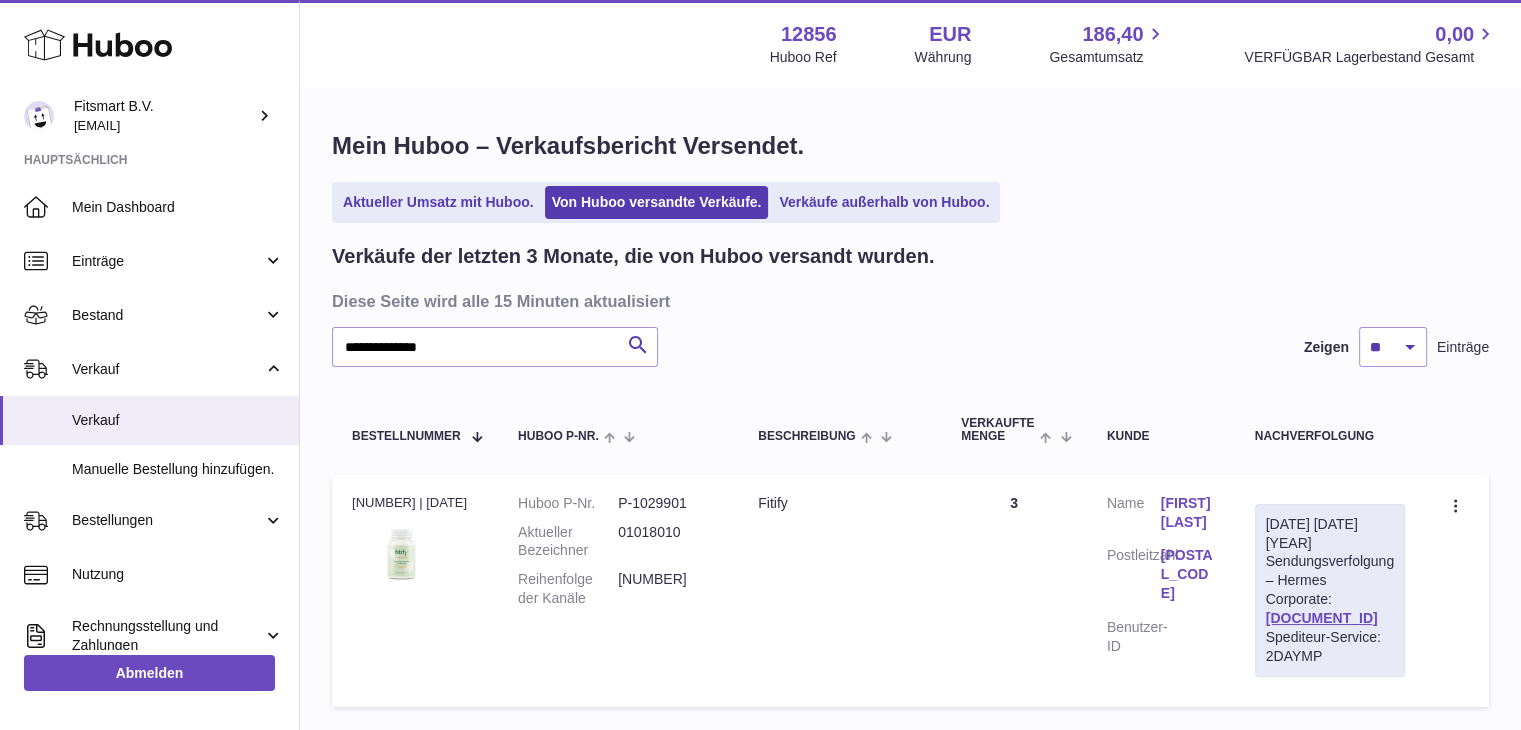 click on "Darshan Chodha" at bounding box center (1188, 513) 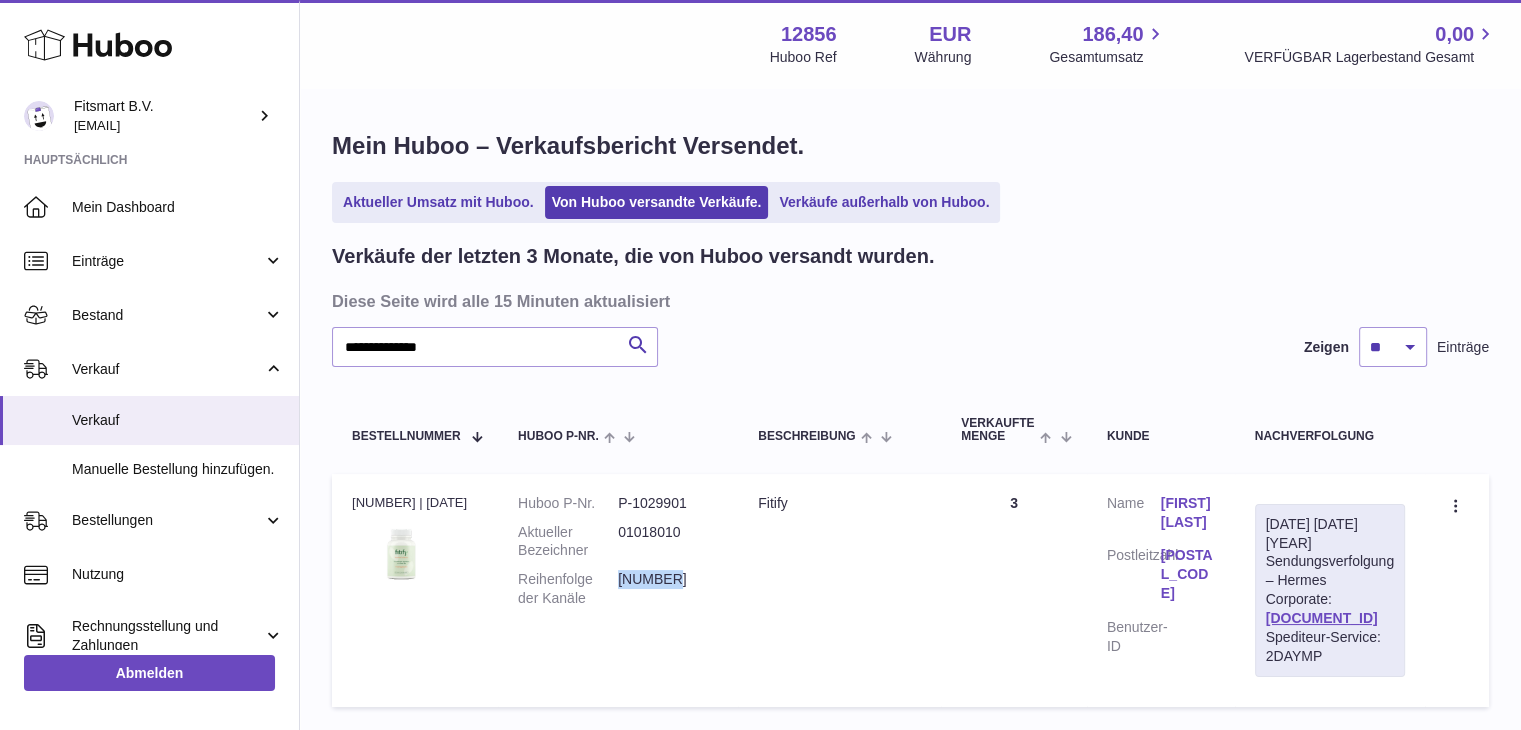 click on "5014735" at bounding box center (668, 589) 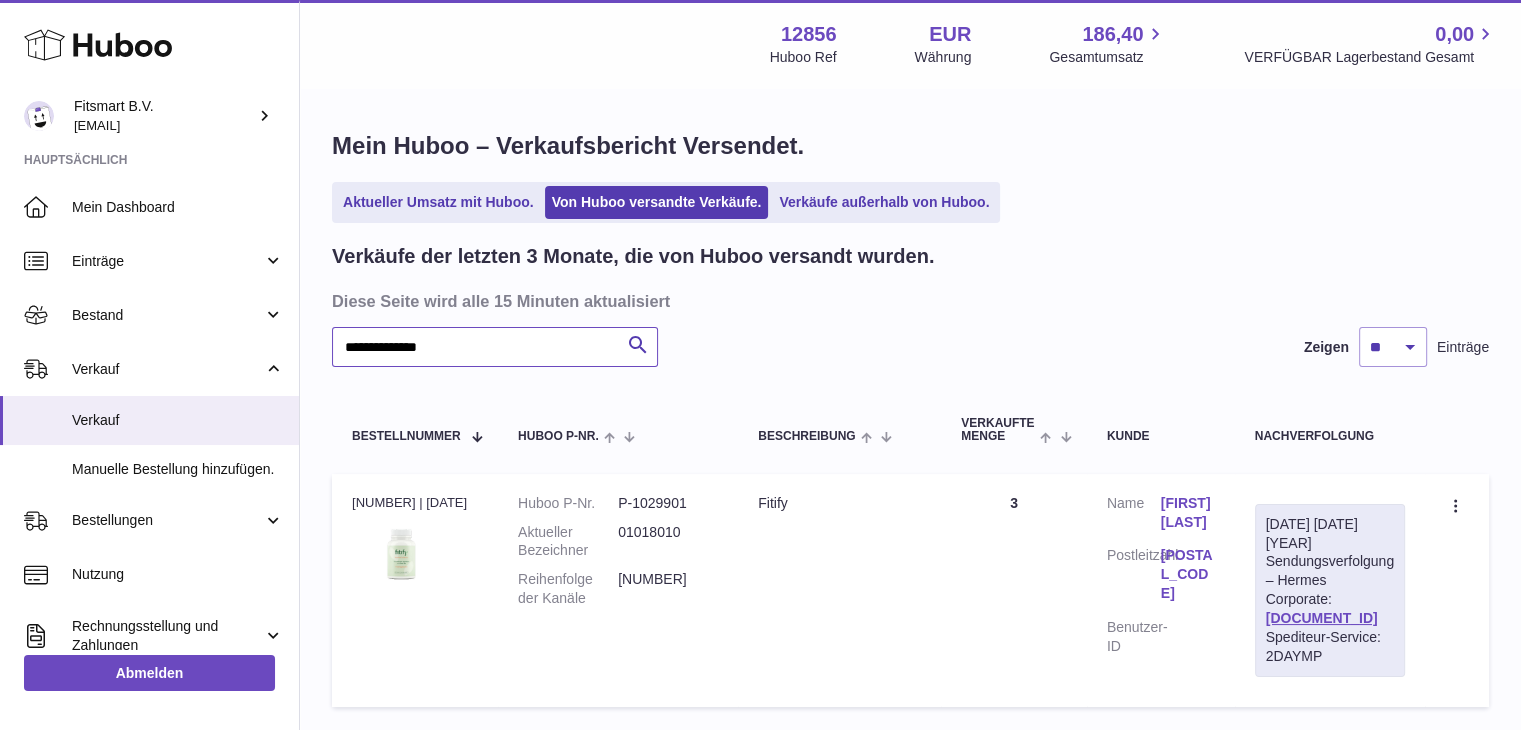 click on "**********" at bounding box center (495, 347) 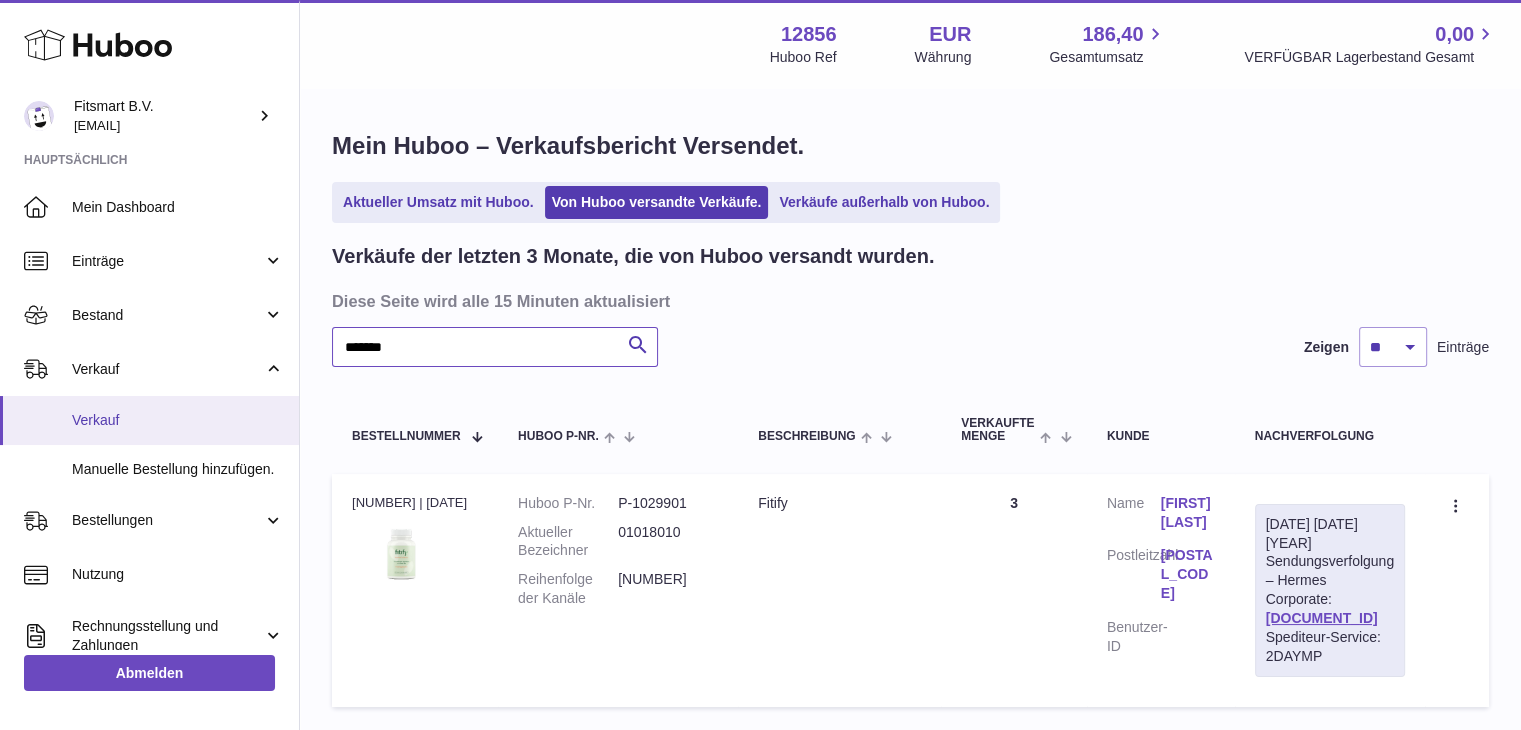 type on "*******" 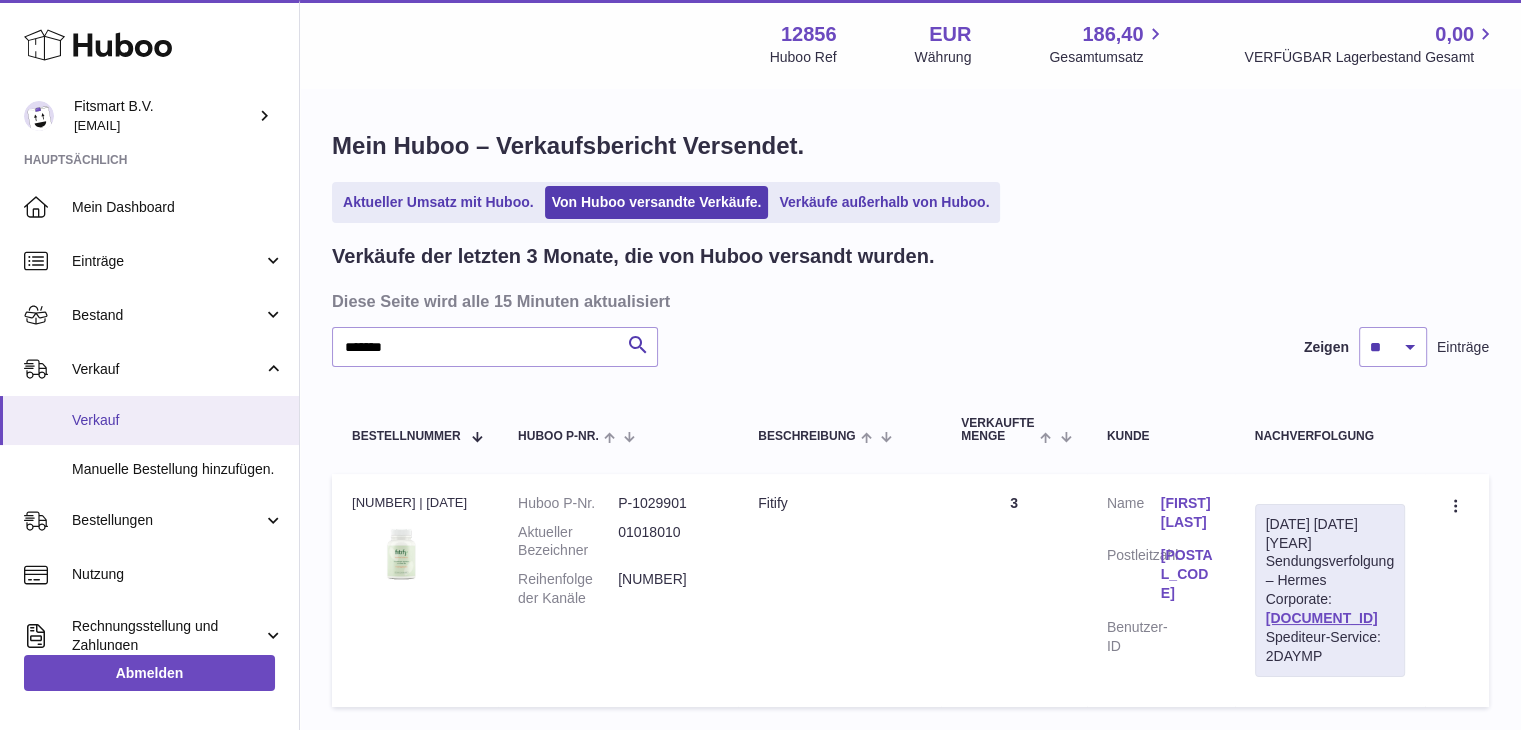 click on "Verkauf" at bounding box center [149, 420] 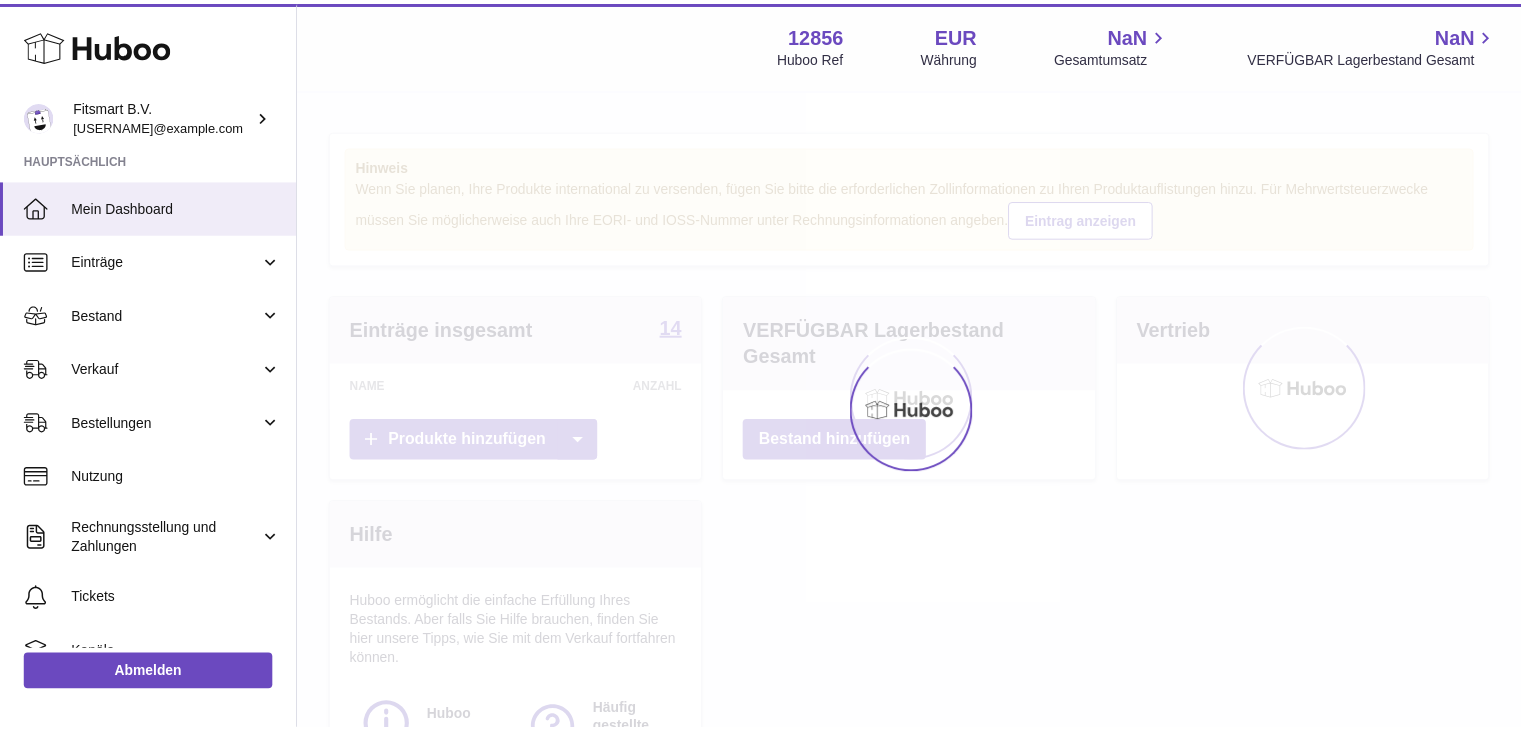 scroll, scrollTop: 0, scrollLeft: 0, axis: both 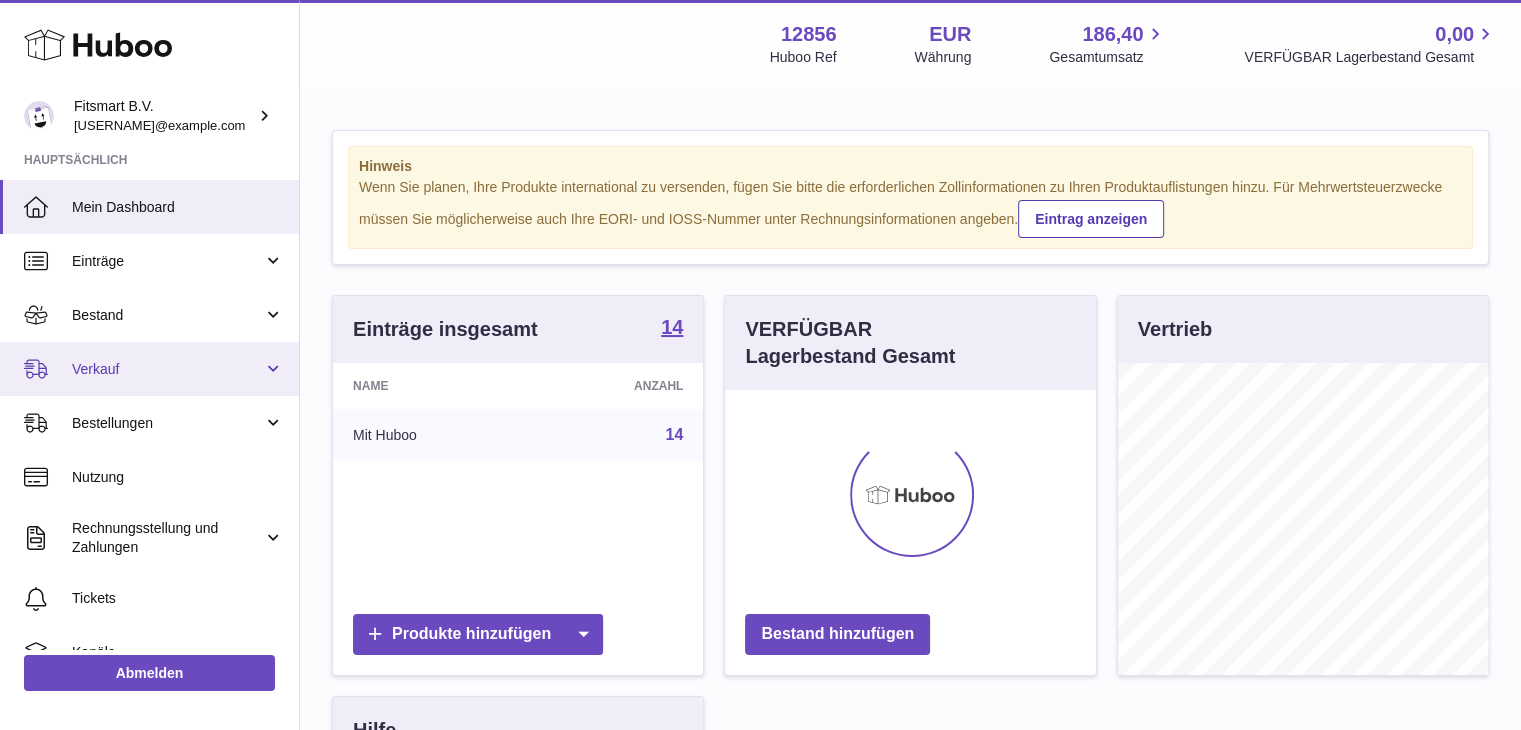 click on "Verkauf" at bounding box center [167, 369] 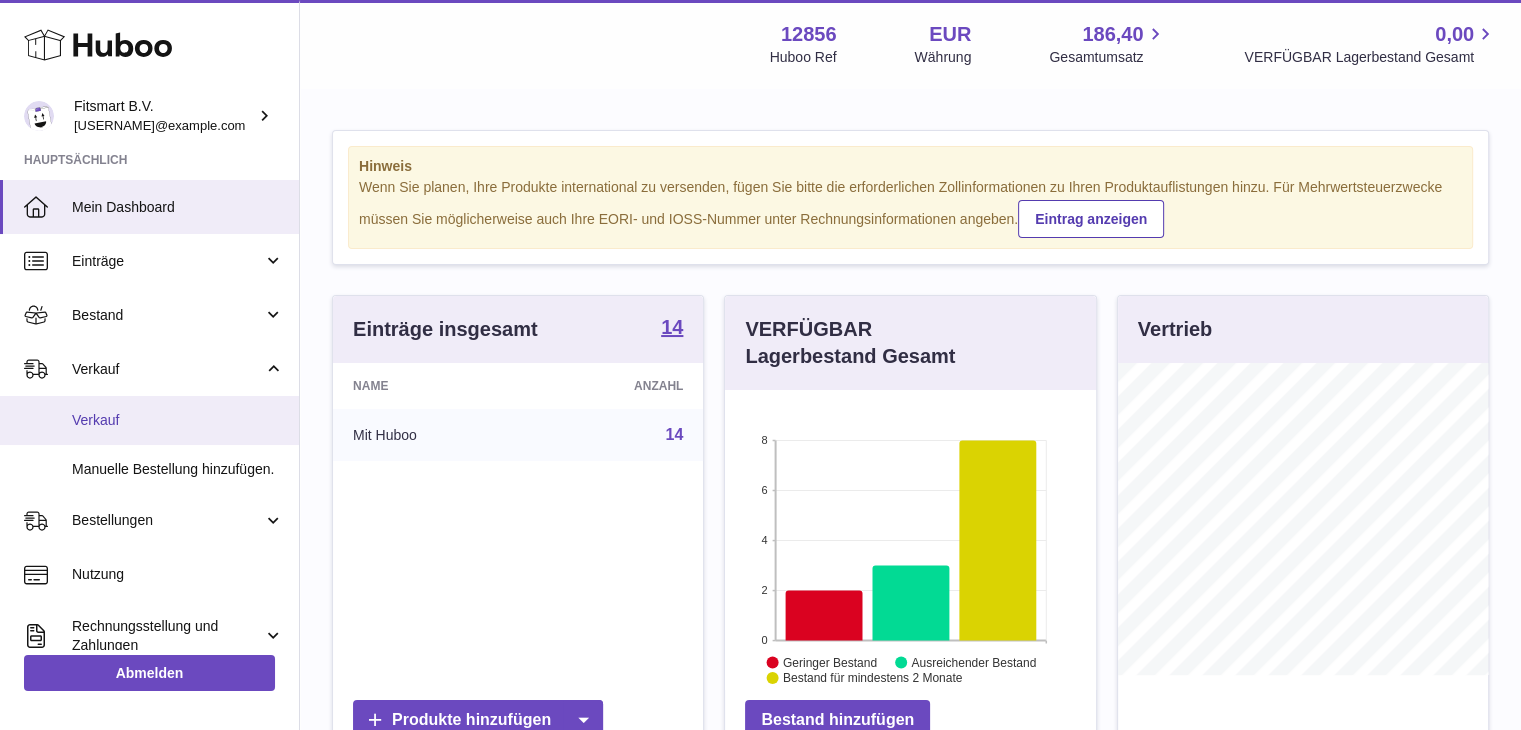click on "Verkauf" at bounding box center [178, 420] 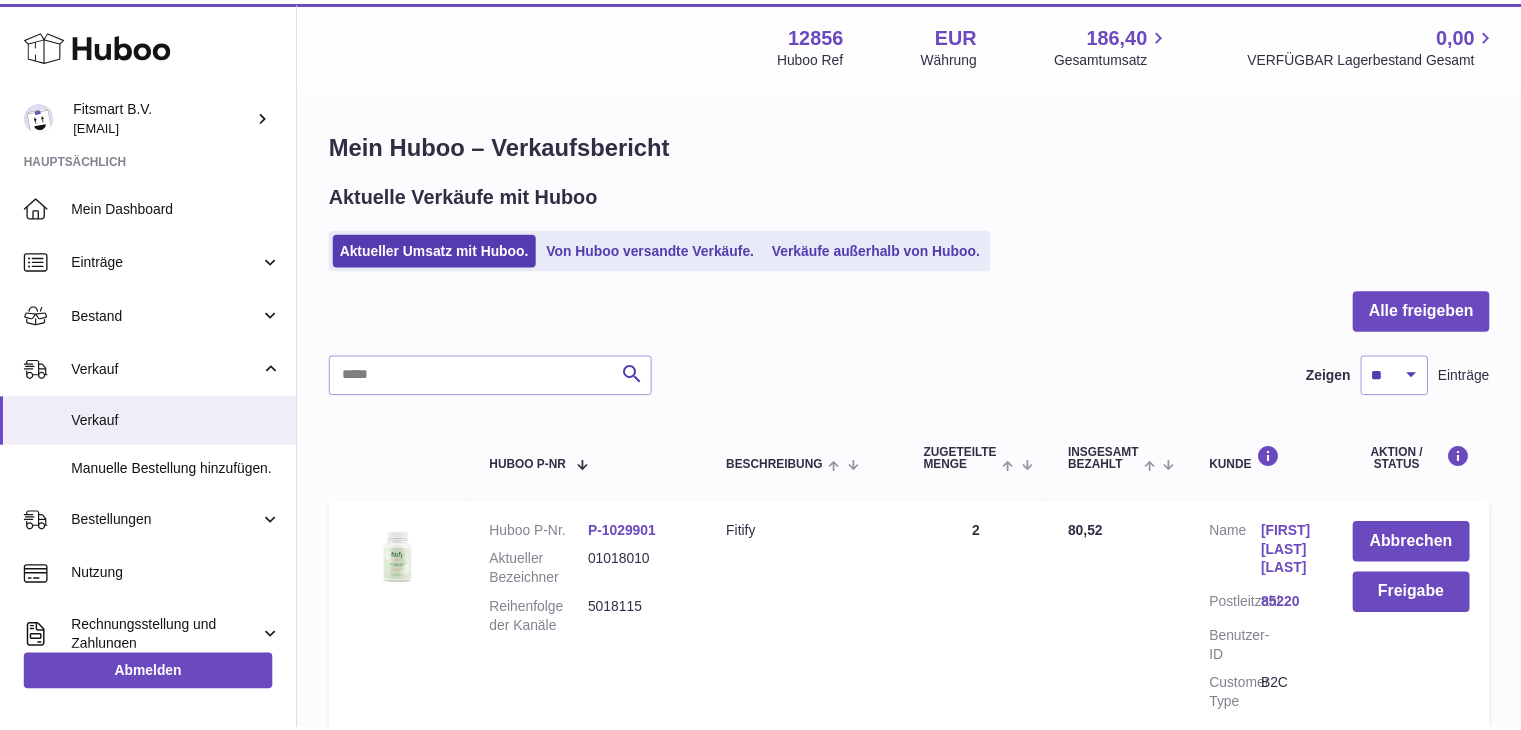 scroll, scrollTop: 0, scrollLeft: 0, axis: both 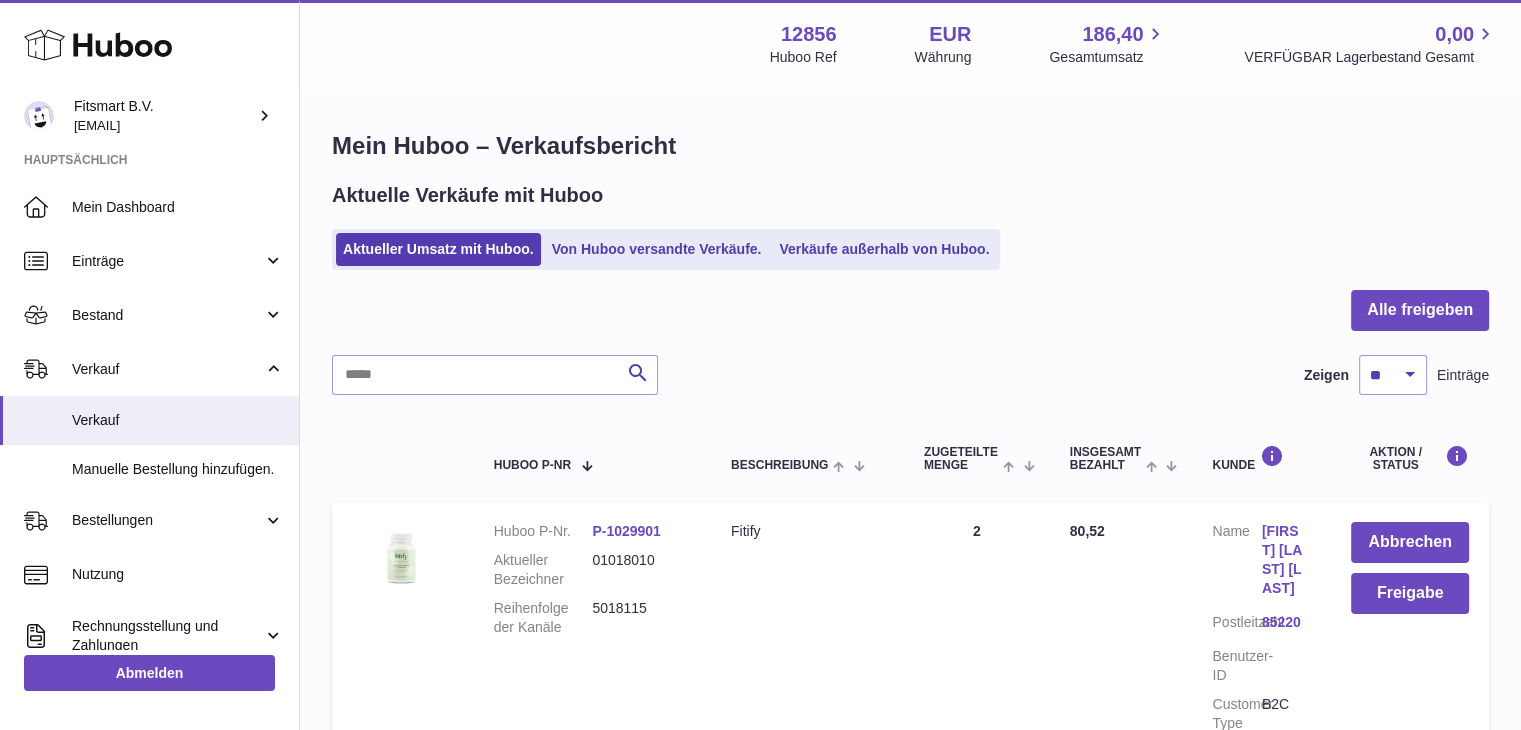 click on "Aktueller Umsatz mit Huboo.
Von Huboo versandte Verkäufe.
Verkäufe außerhalb von Huboo." at bounding box center [666, 249] 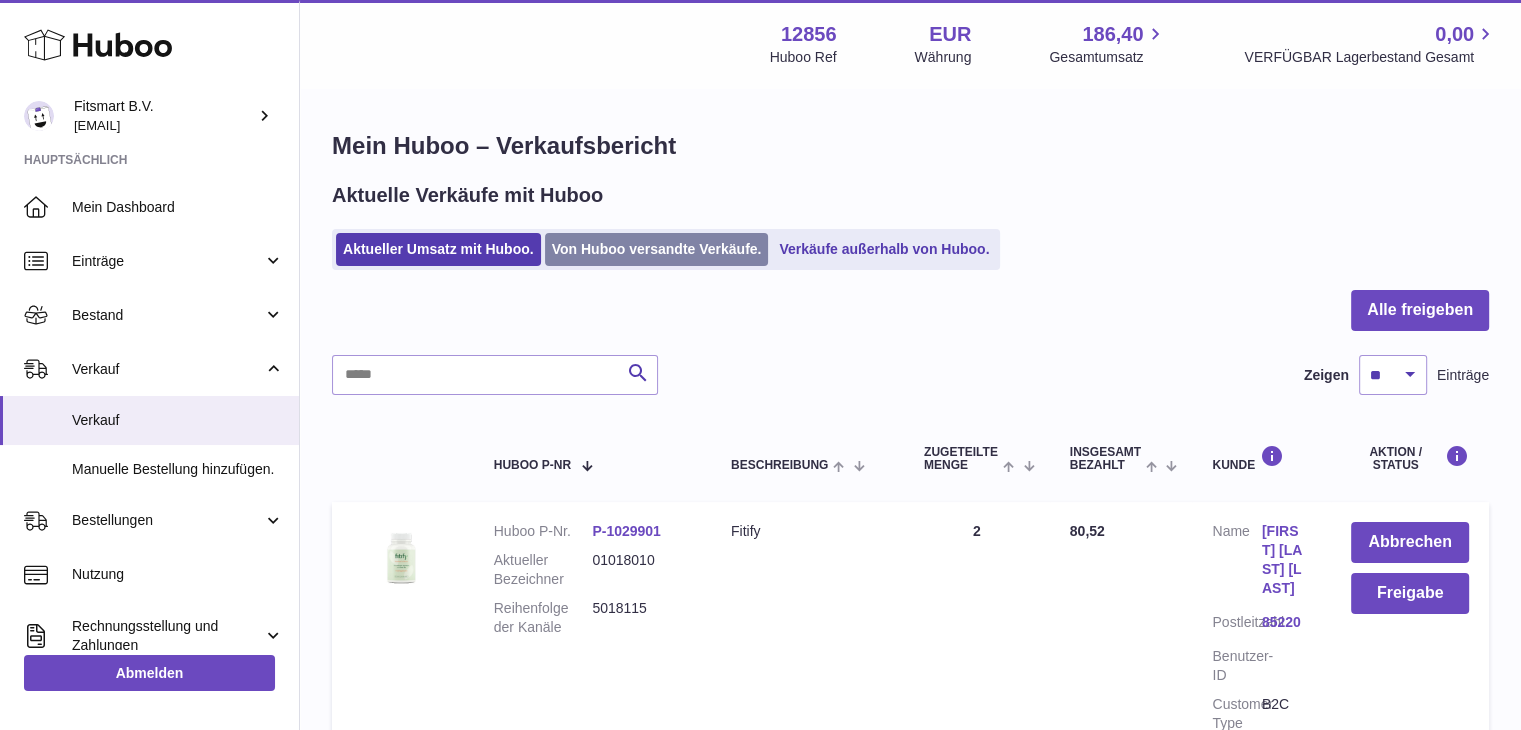 click on "Von Huboo versandte Verkäufe." at bounding box center (657, 249) 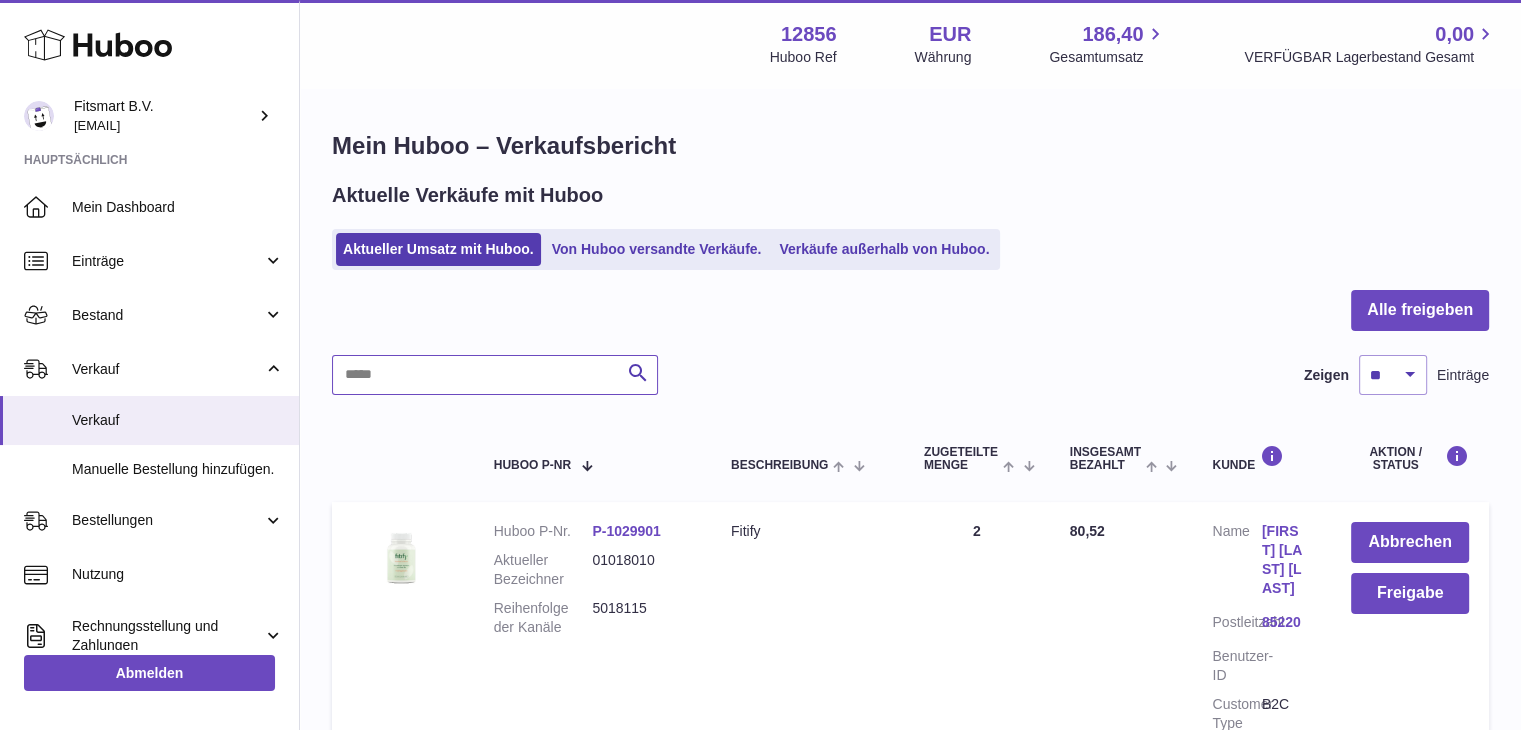 click at bounding box center (495, 375) 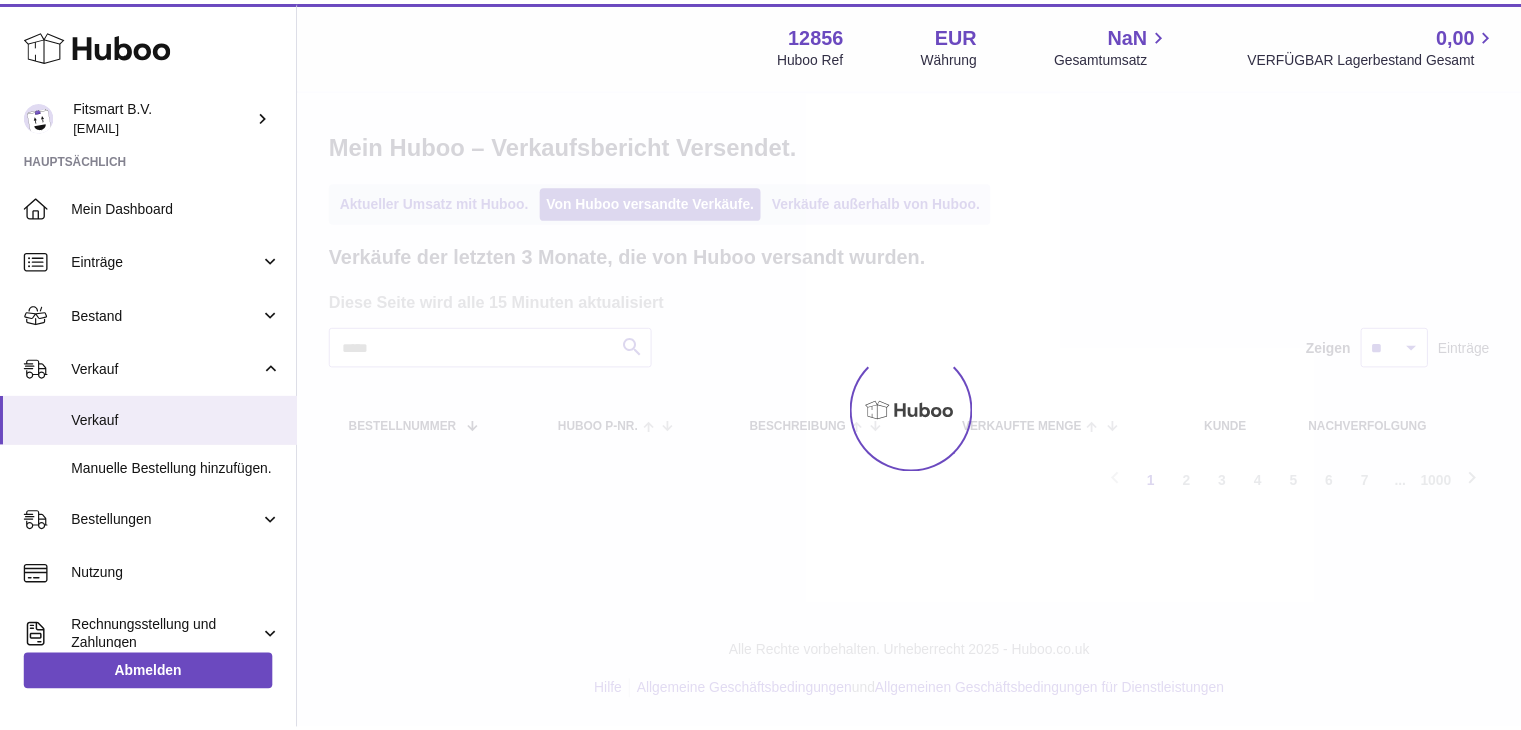 scroll, scrollTop: 0, scrollLeft: 0, axis: both 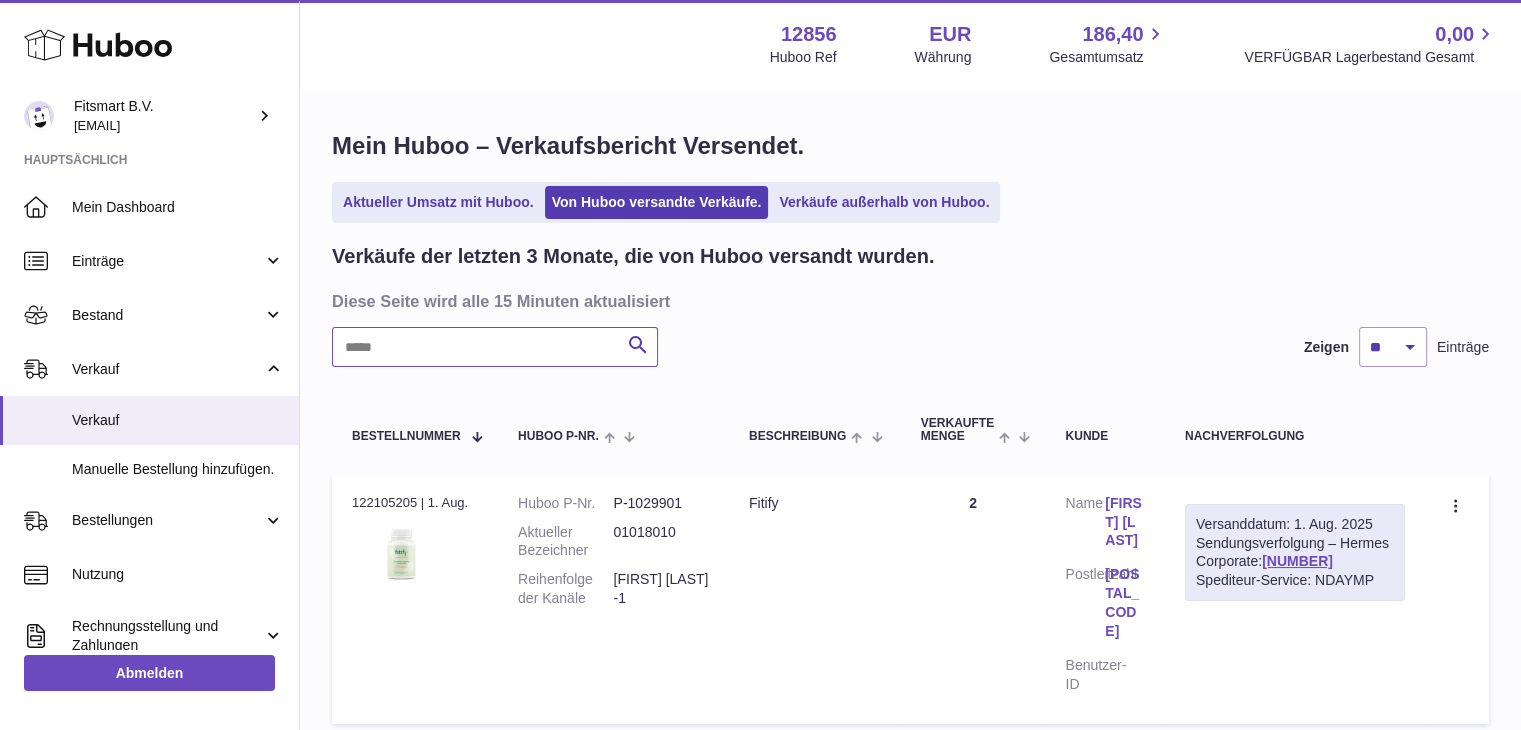 click at bounding box center [495, 347] 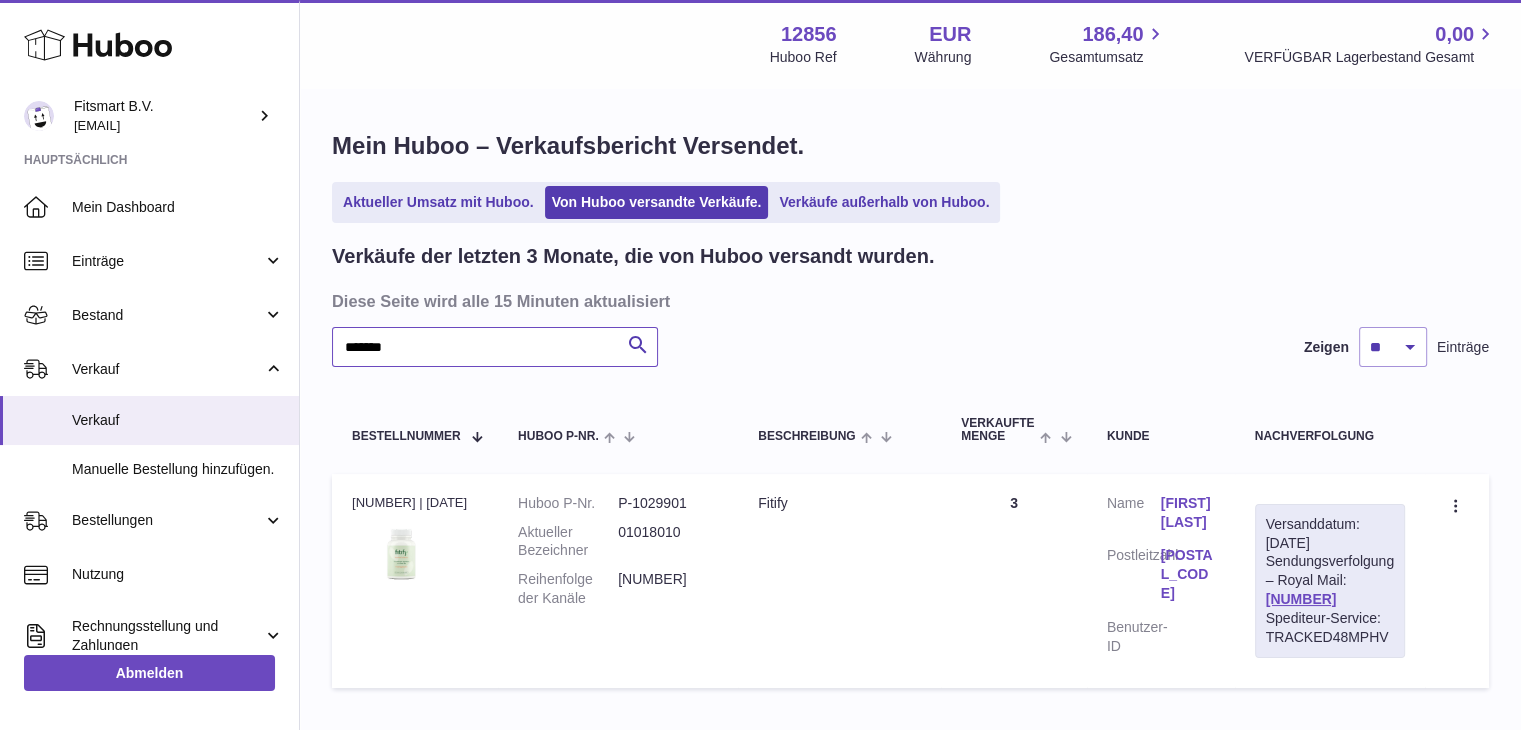 type on "*******" 